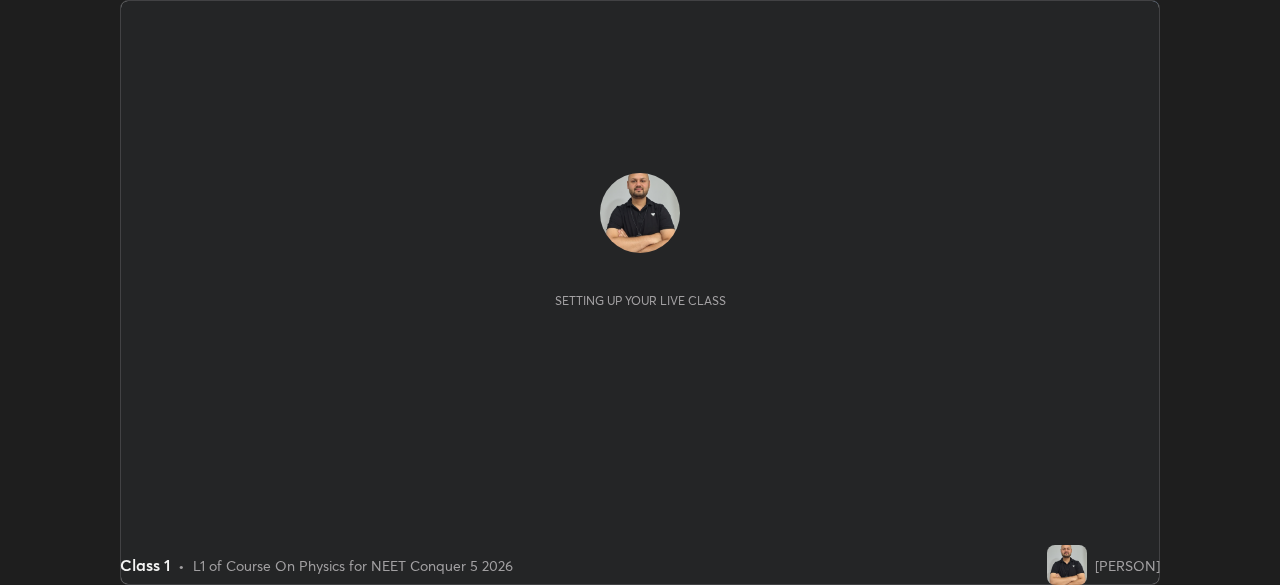 scroll, scrollTop: 0, scrollLeft: 0, axis: both 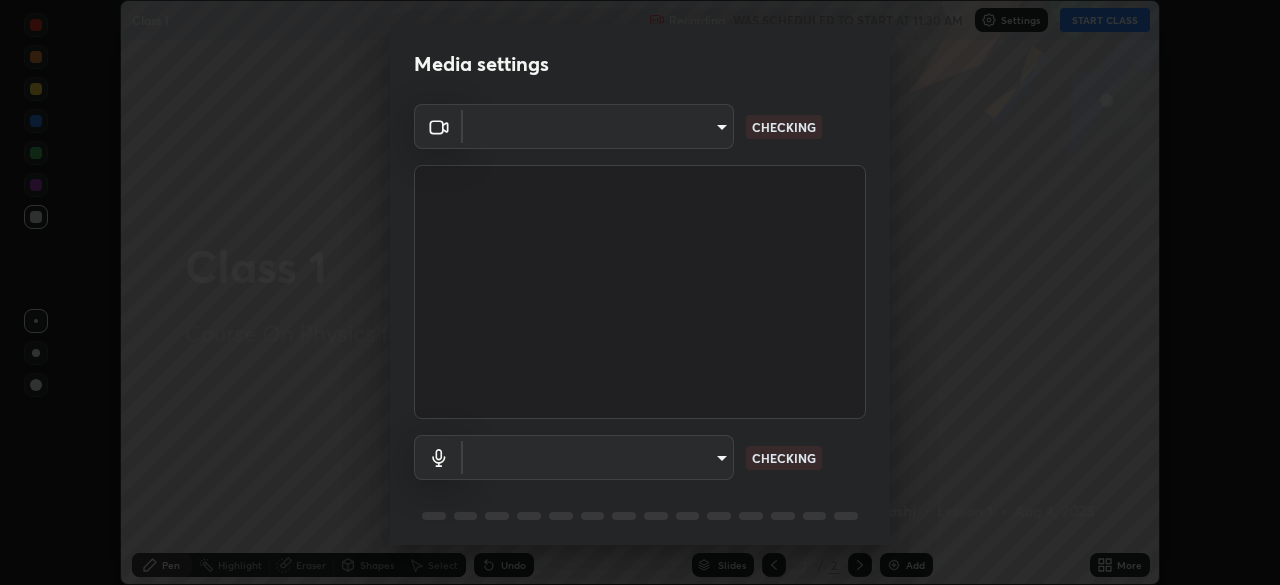 type on "434497d134e022bfe69f56caa8aa94ca7390994208081c595a03479da225093f" 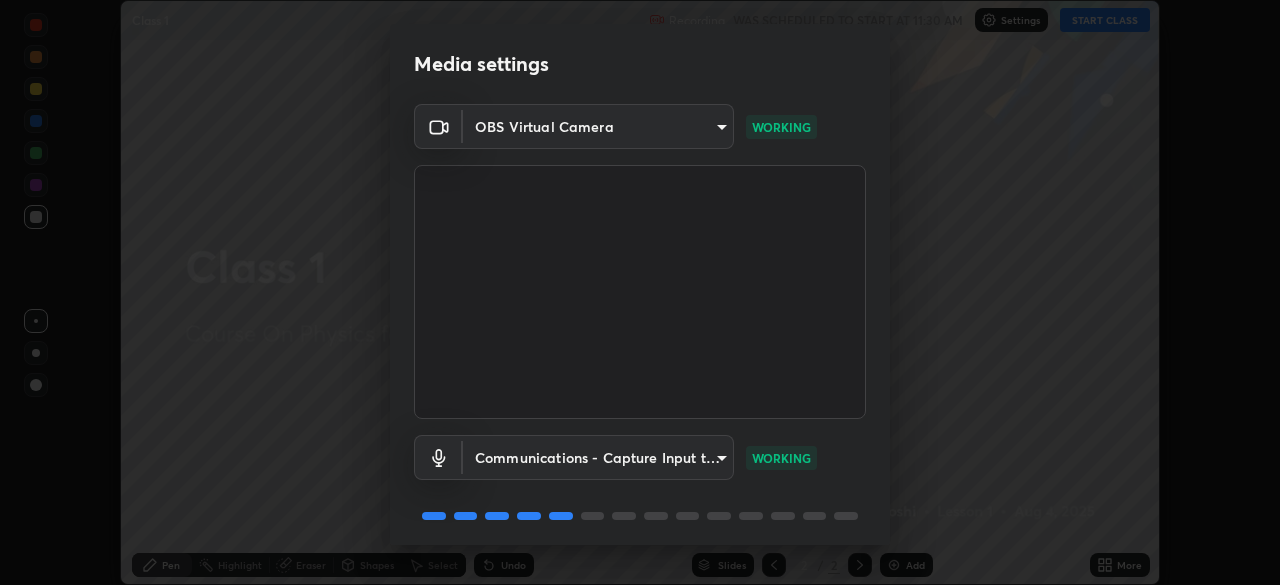 scroll, scrollTop: 71, scrollLeft: 0, axis: vertical 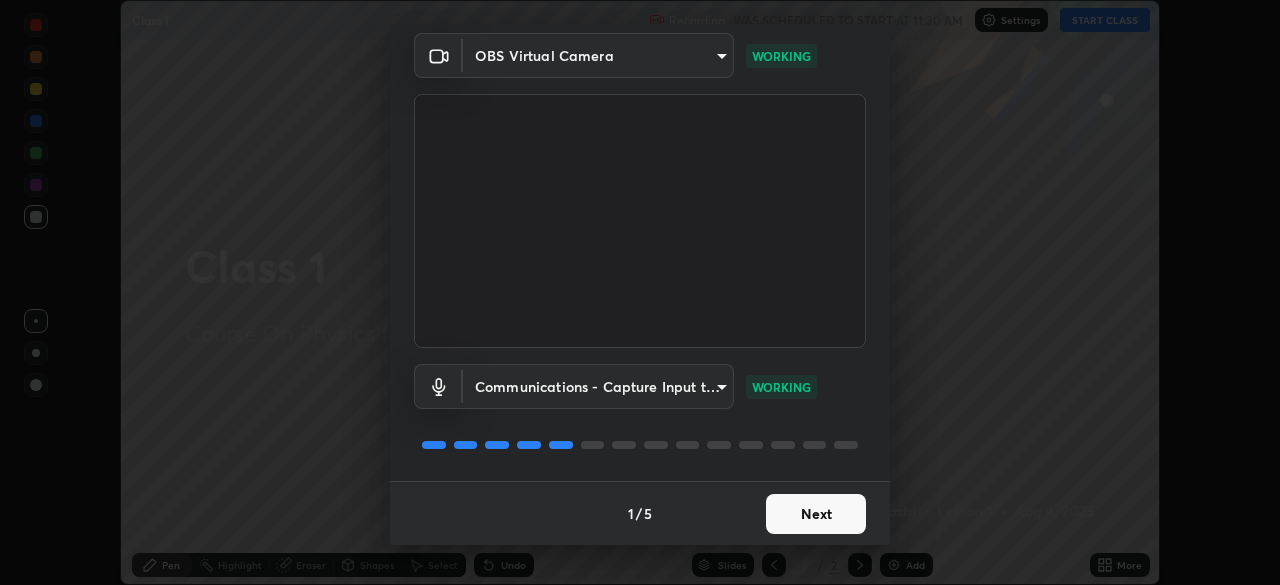 click on "Next" at bounding box center [816, 514] 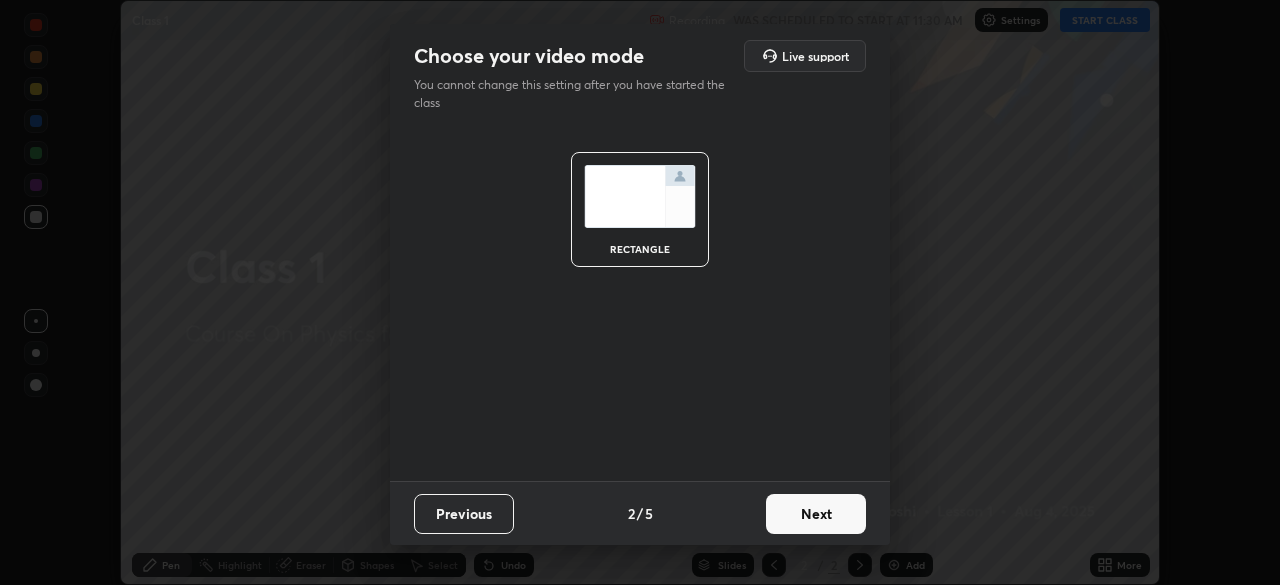 click on "Next" at bounding box center [816, 514] 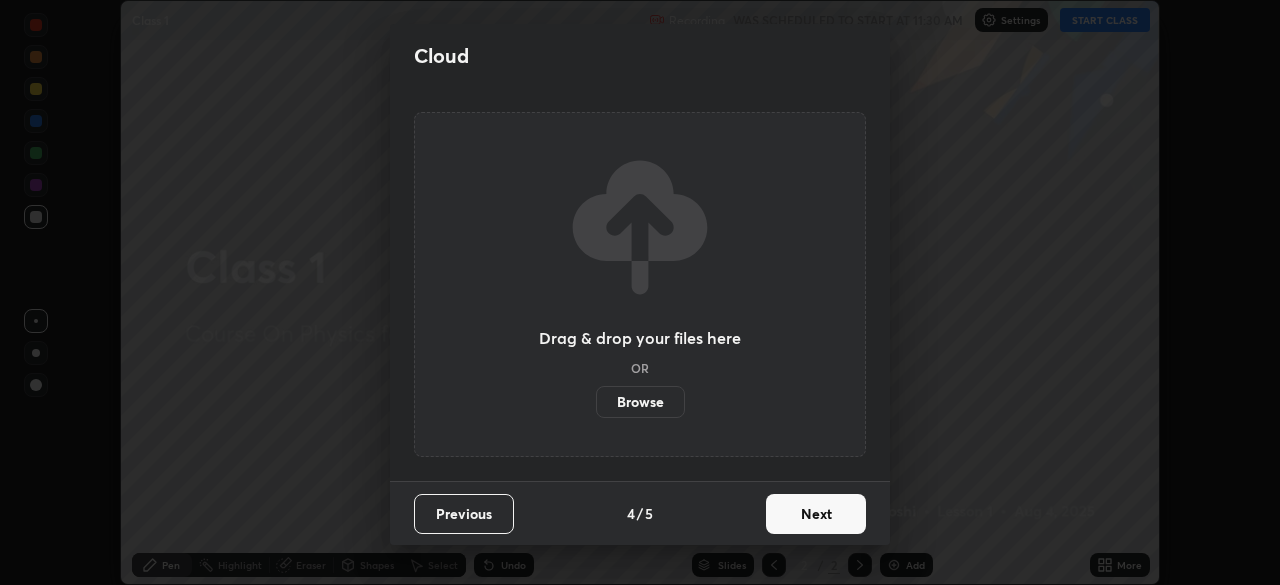click on "Next" at bounding box center (816, 514) 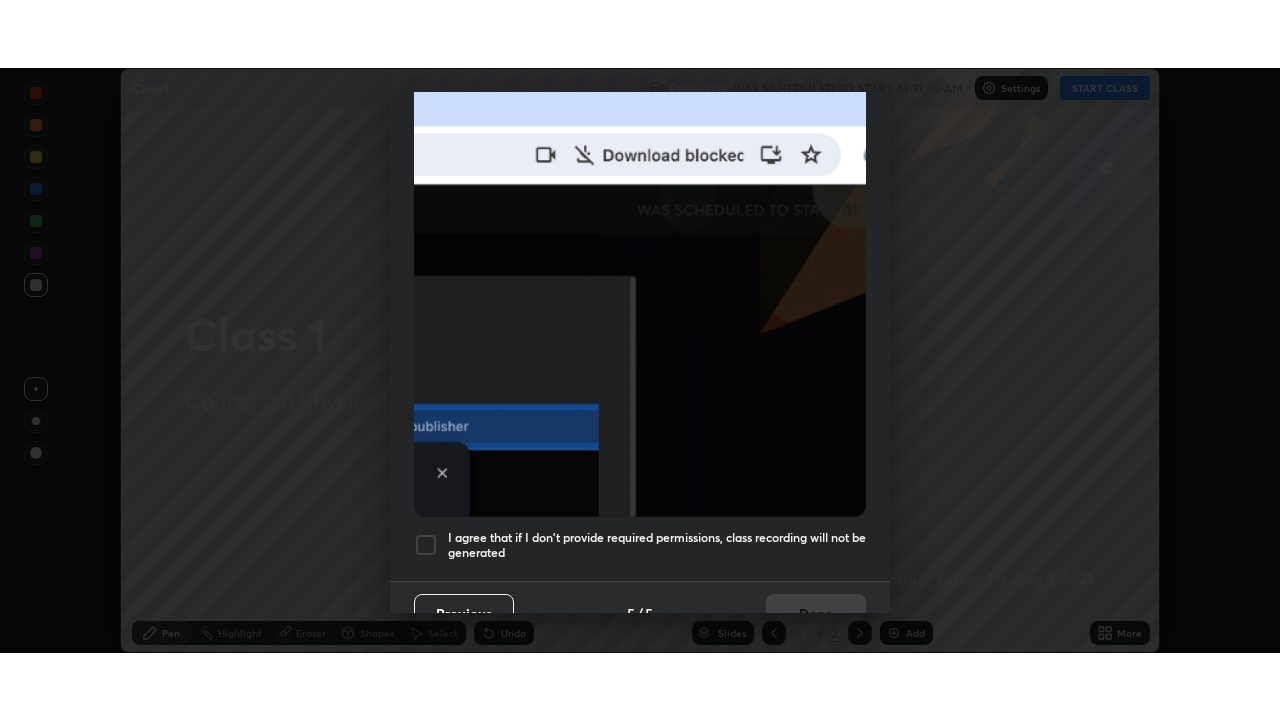 scroll, scrollTop: 479, scrollLeft: 0, axis: vertical 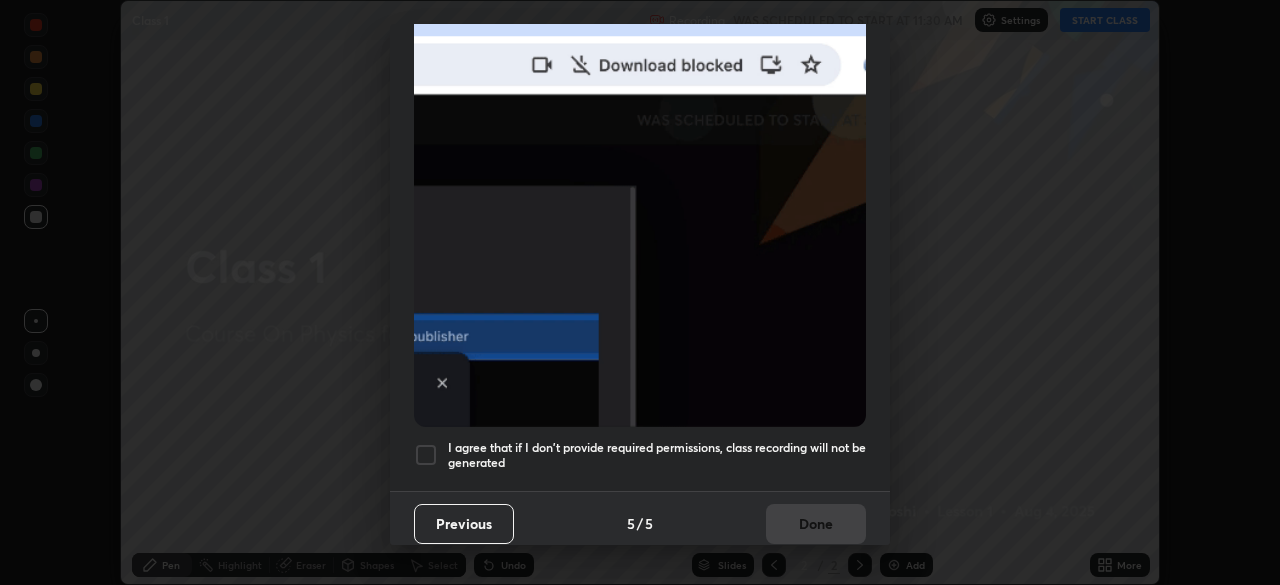 click at bounding box center [426, 455] 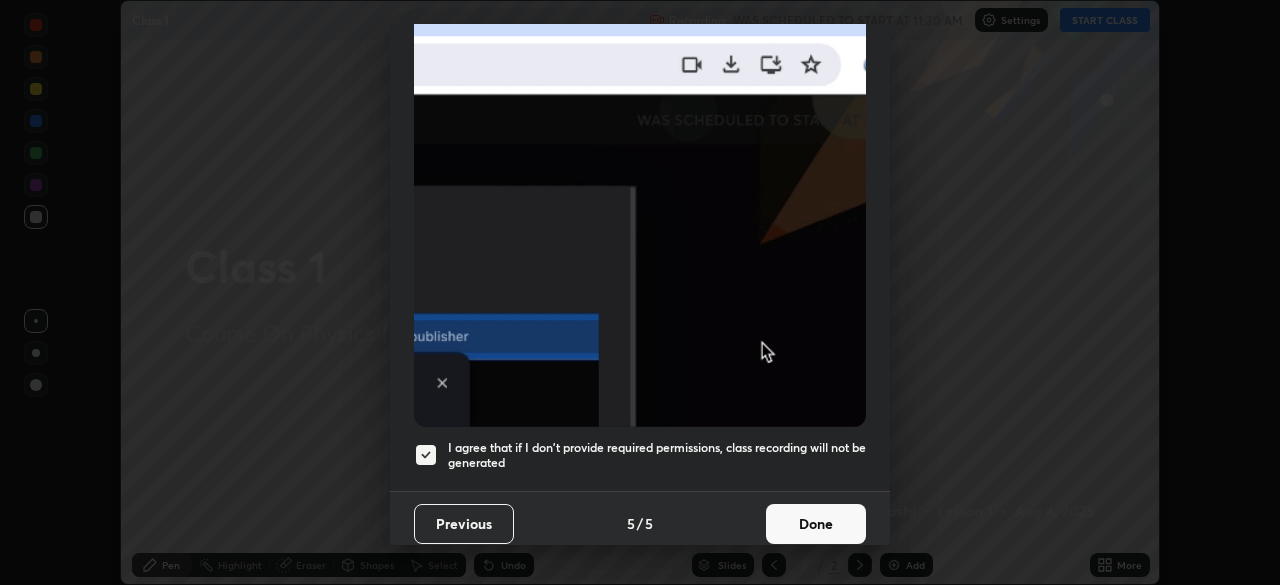click on "Done" at bounding box center [816, 524] 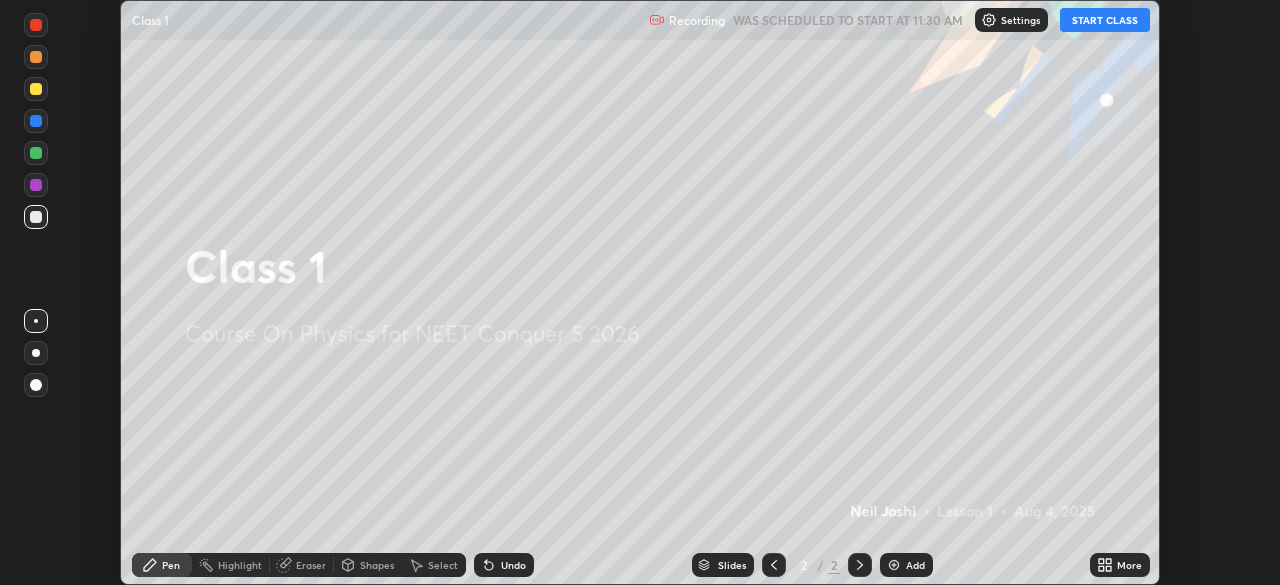 click on "START CLASS" at bounding box center [1105, 20] 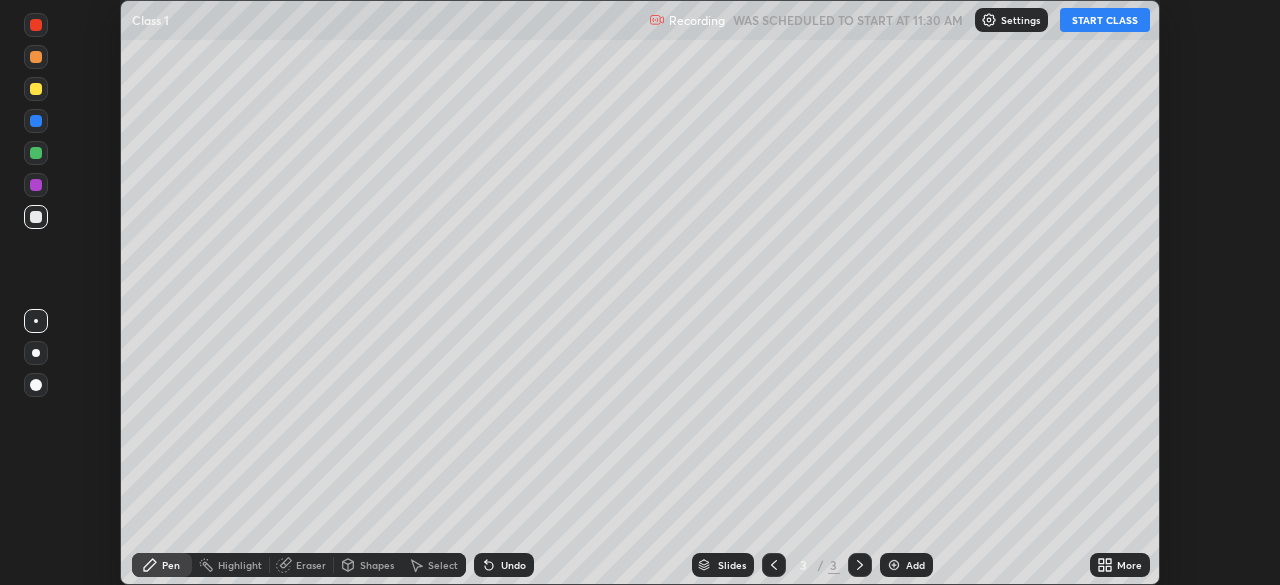click 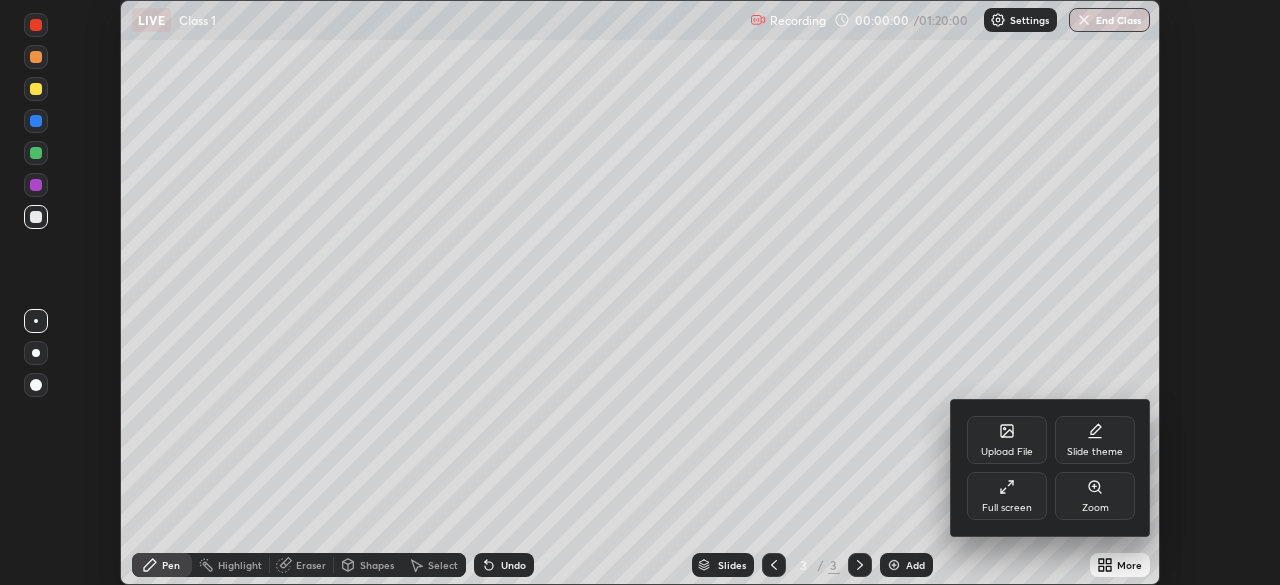 click on "Full screen" at bounding box center (1007, 496) 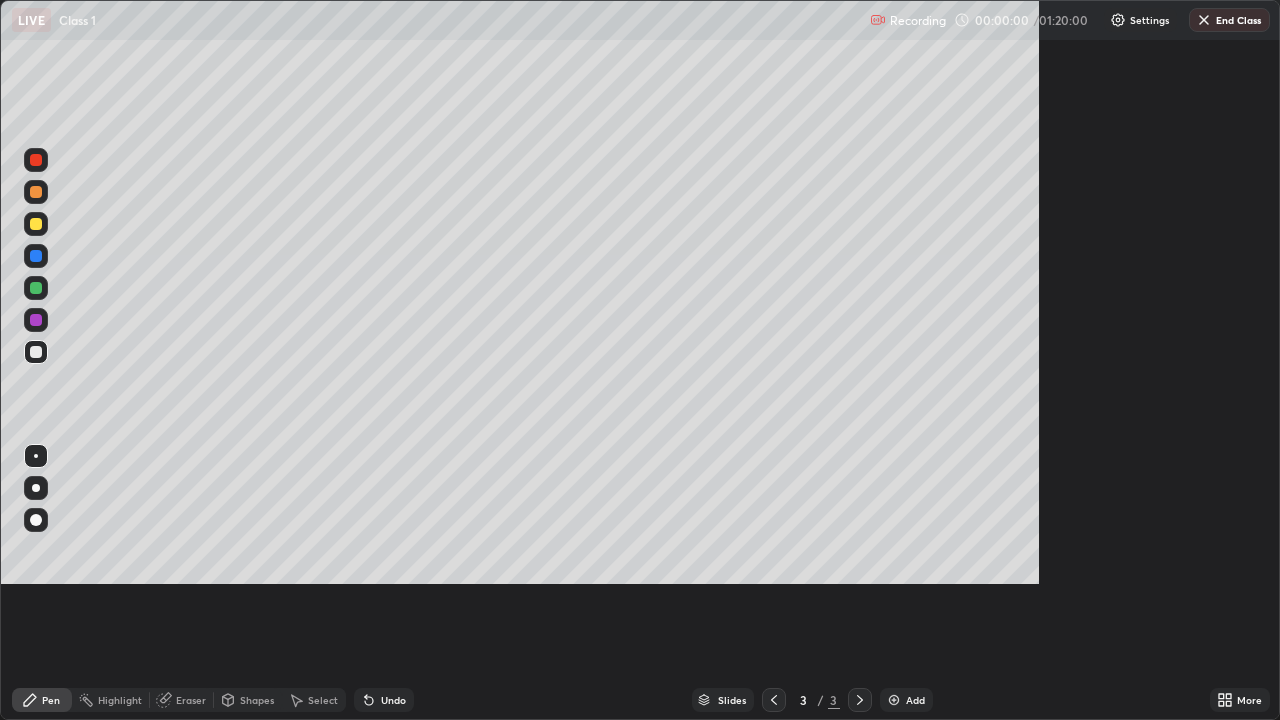 scroll, scrollTop: 99280, scrollLeft: 98720, axis: both 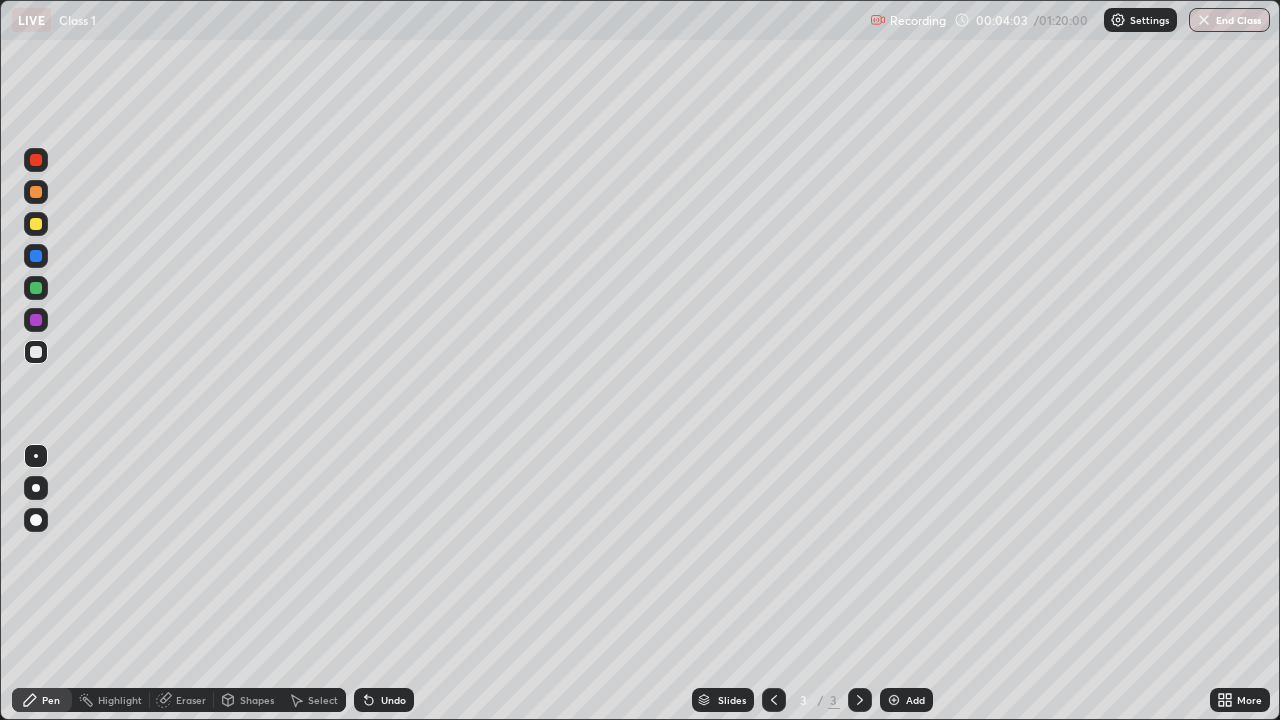 click on "Highlight" at bounding box center (111, 700) 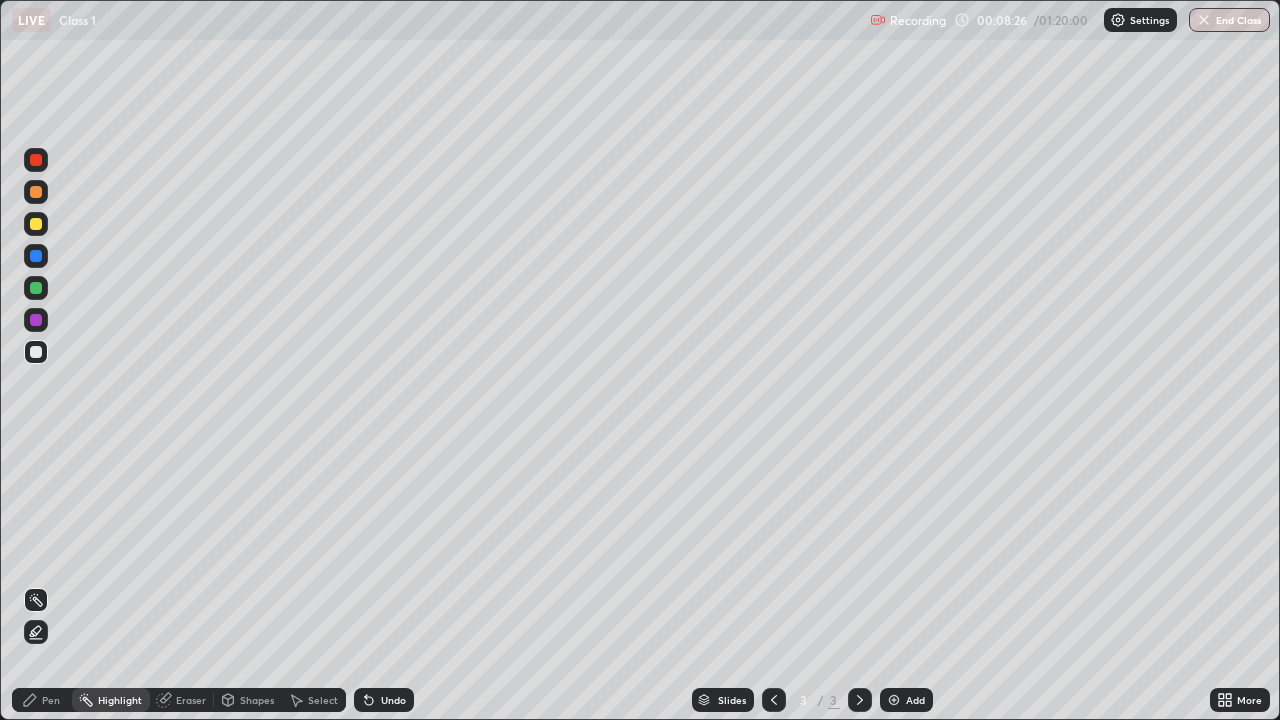 click on "Pen" at bounding box center (51, 700) 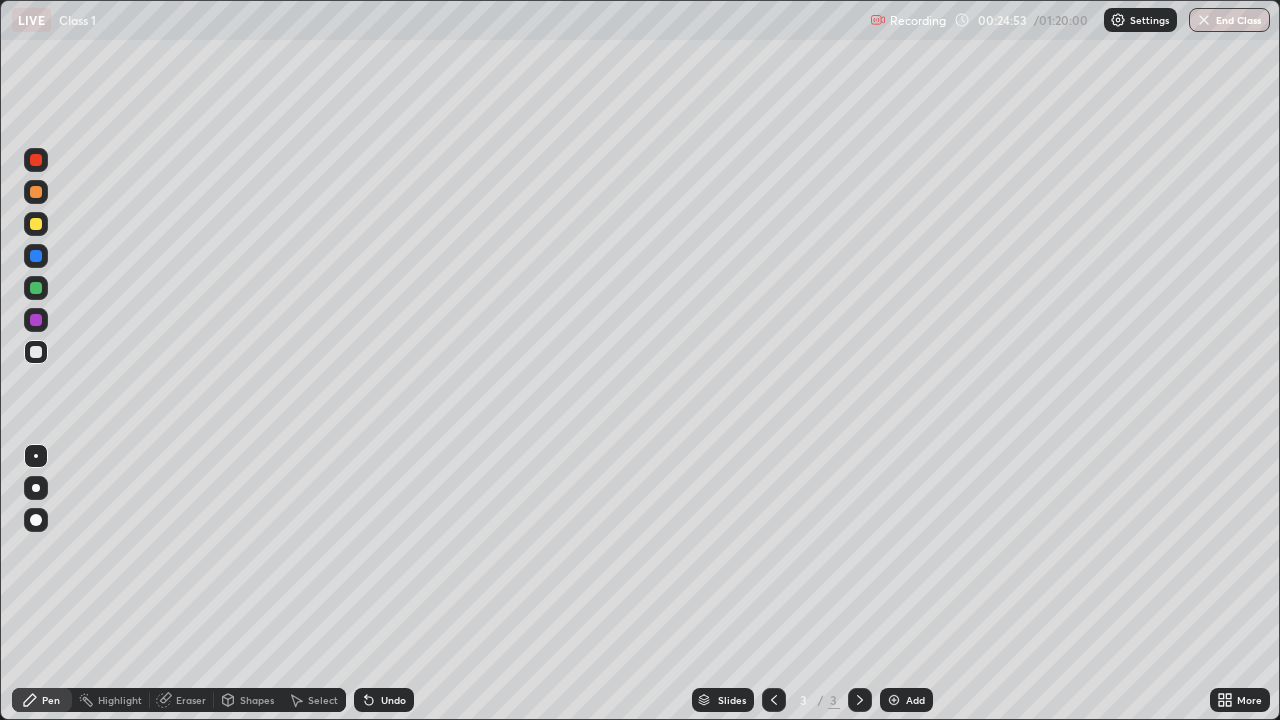 click at bounding box center [894, 700] 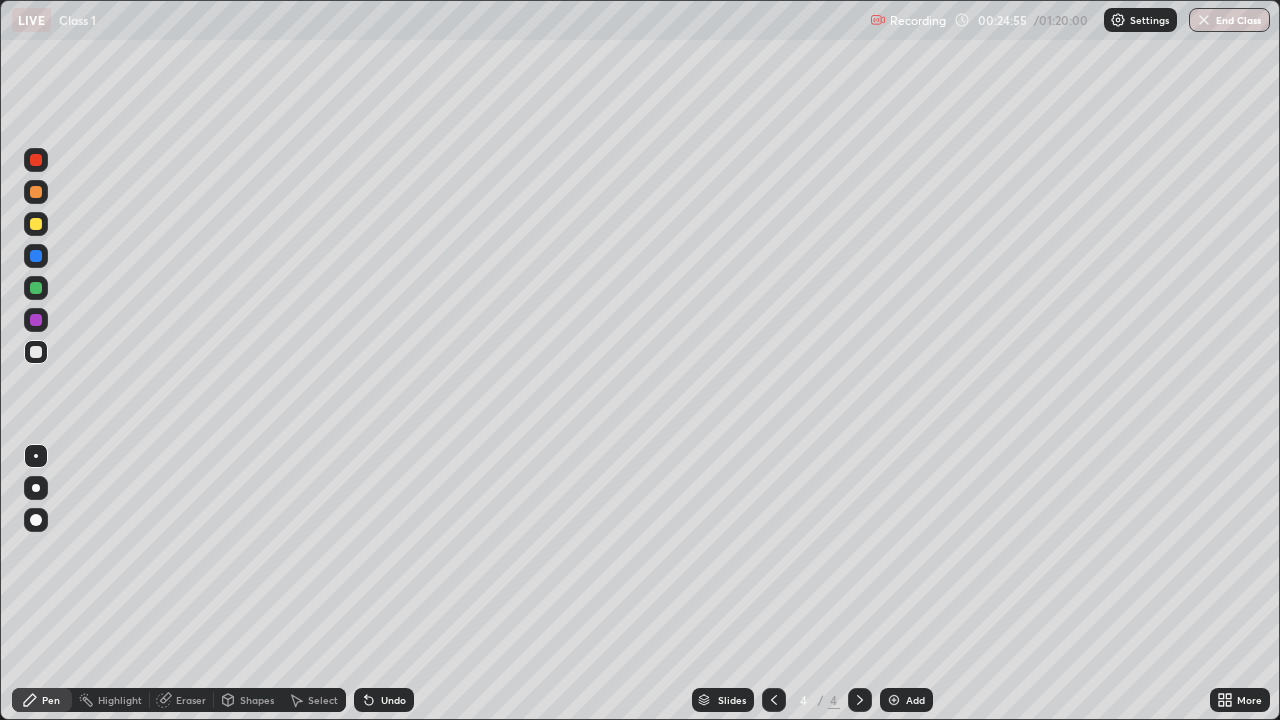 click at bounding box center (36, 488) 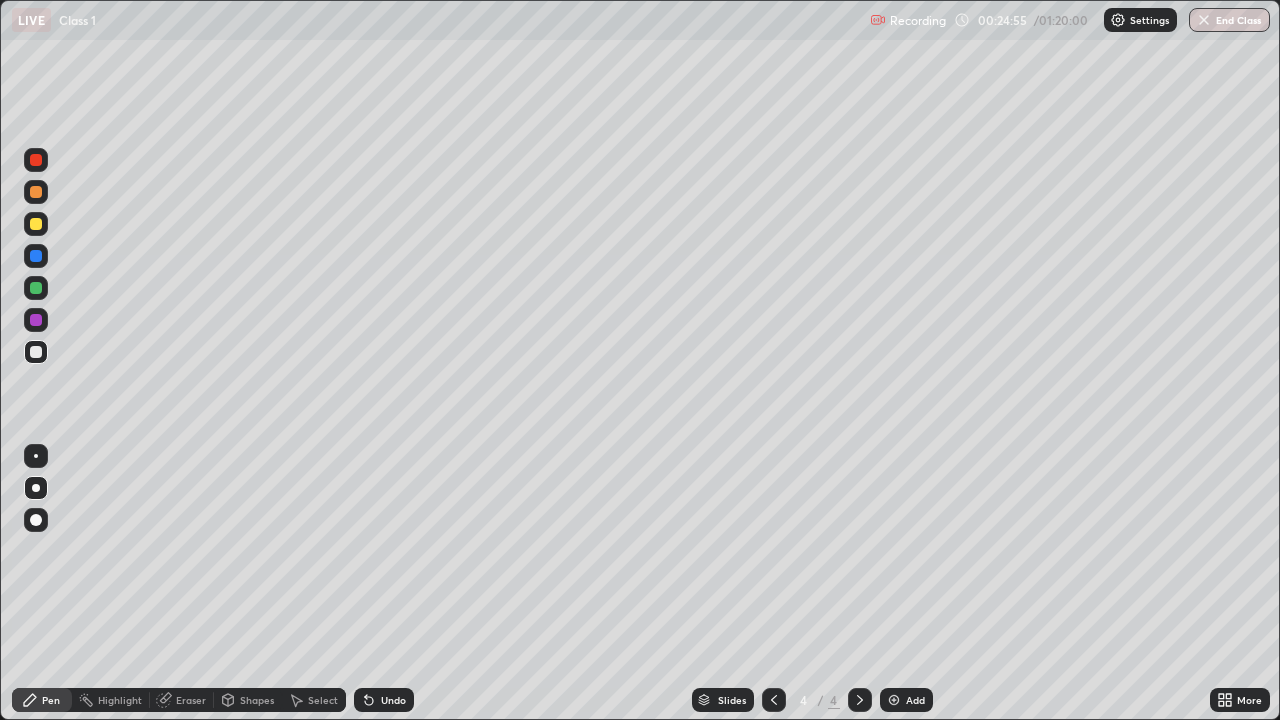 click at bounding box center (36, 224) 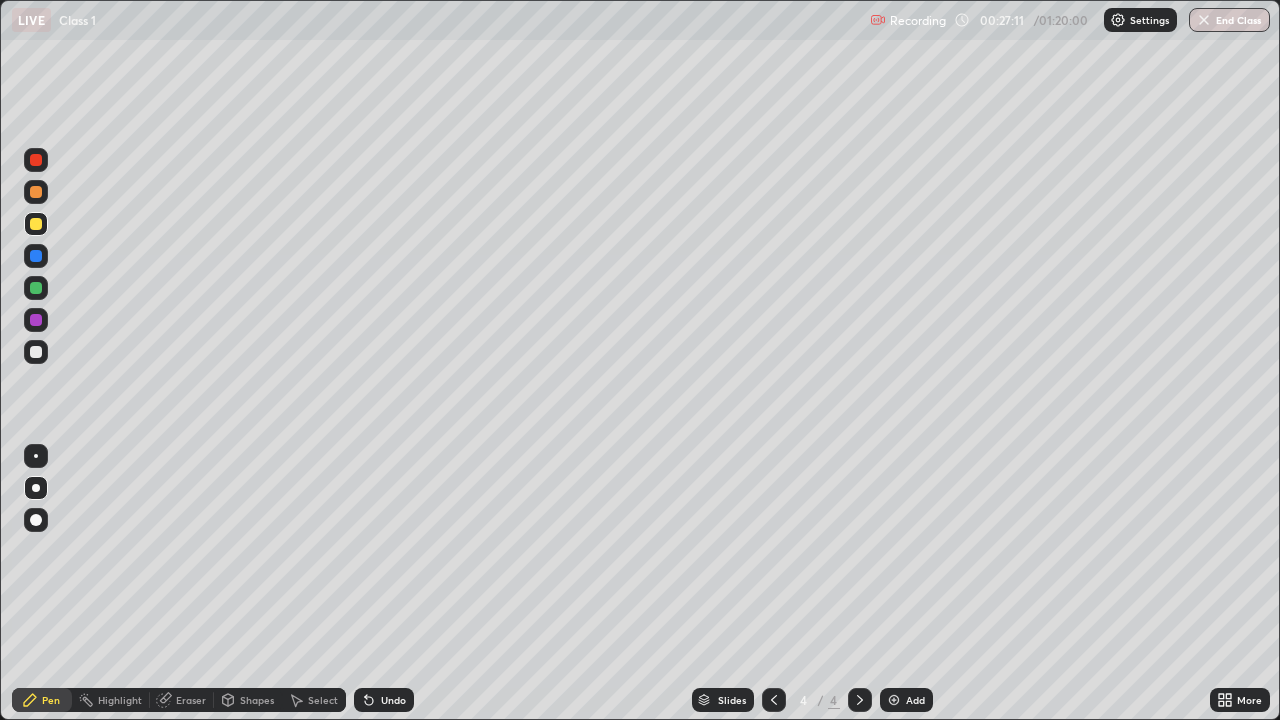 click at bounding box center (36, 224) 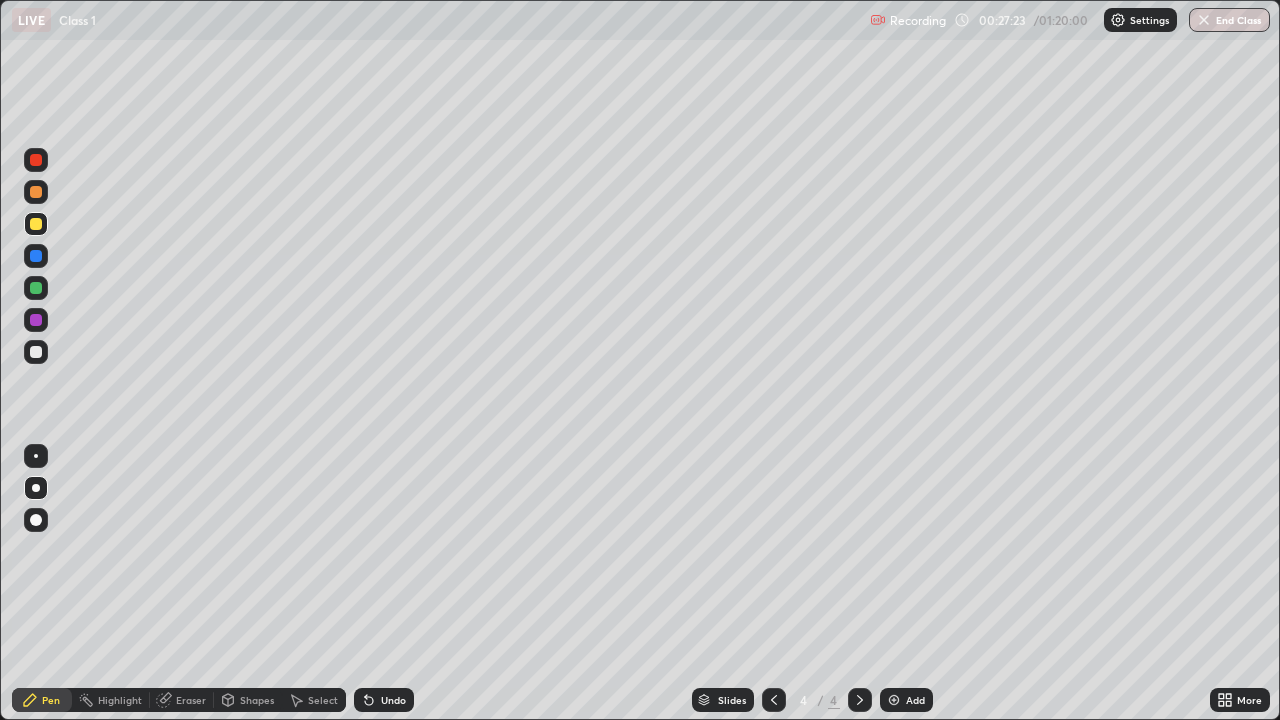 click at bounding box center (36, 224) 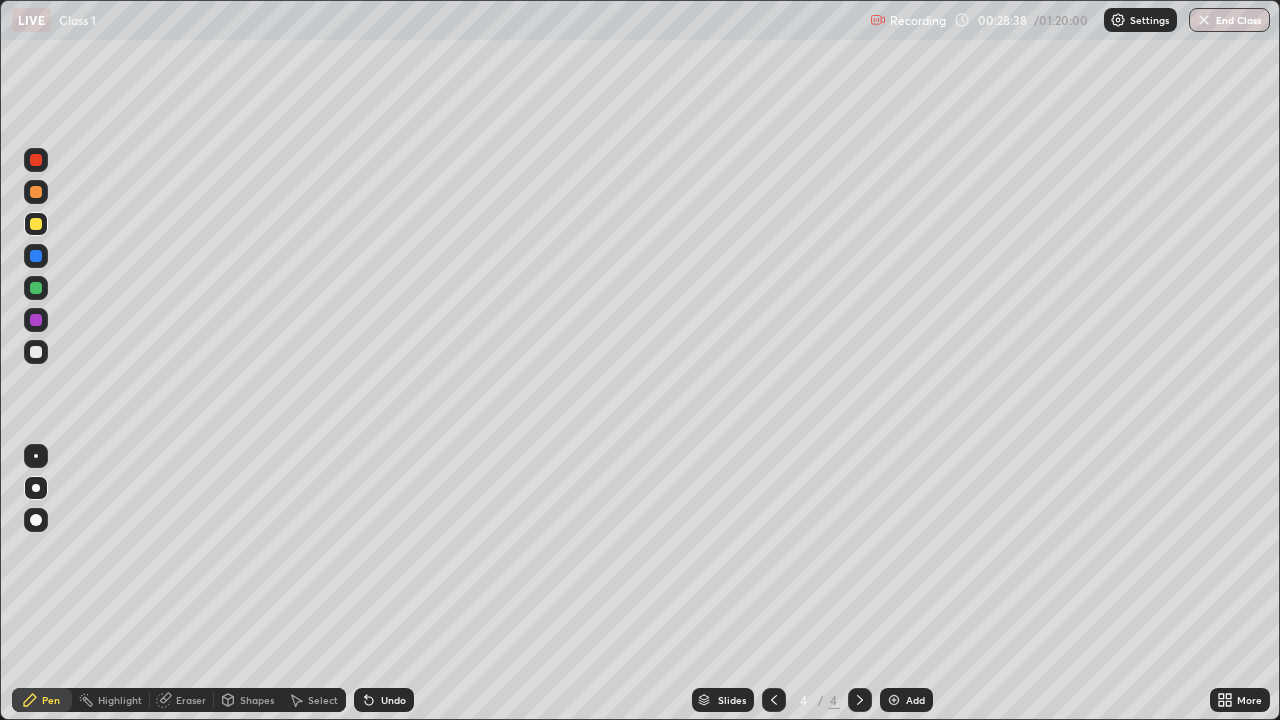 click on "Undo" at bounding box center [393, 700] 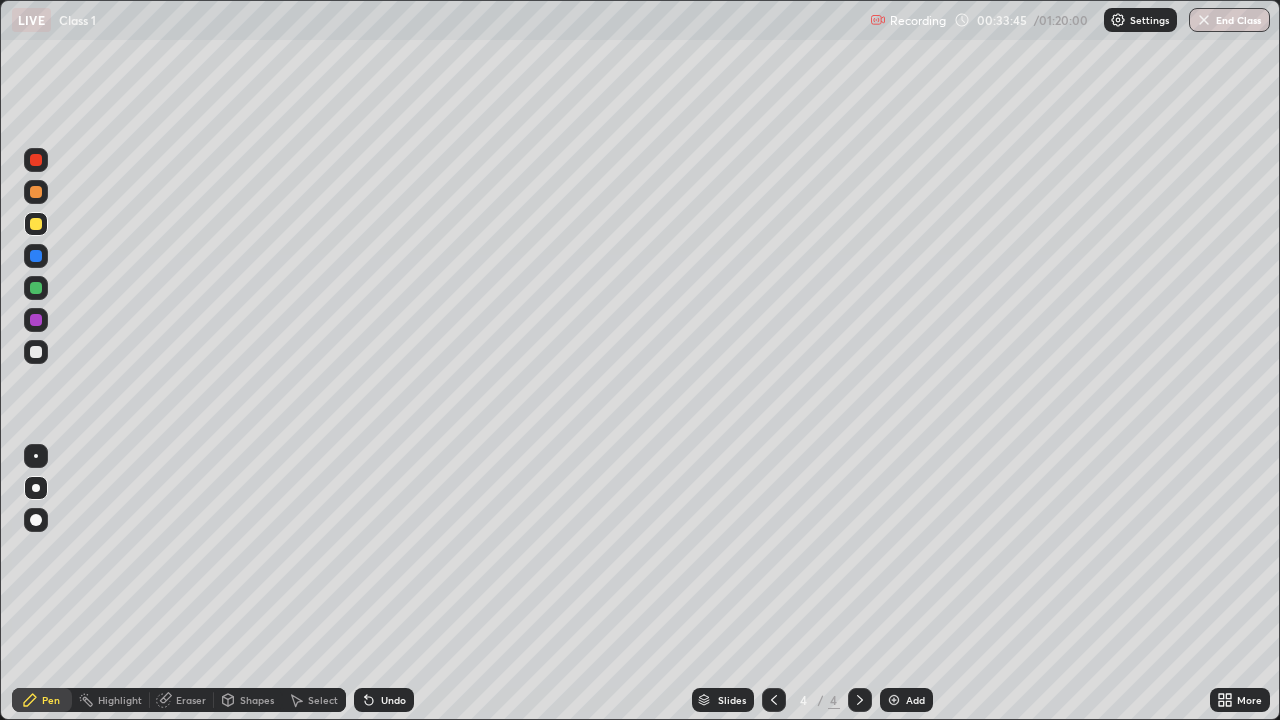 click on "Undo" at bounding box center [393, 700] 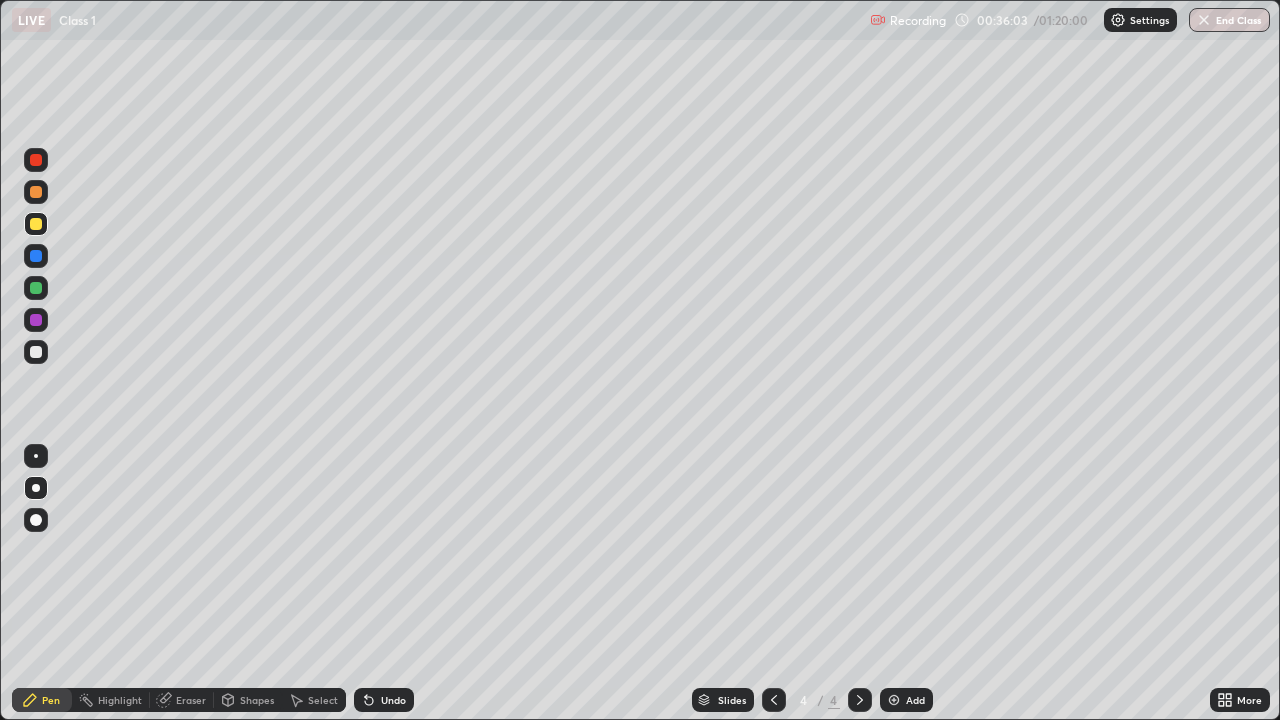 click on "Add" at bounding box center (915, 700) 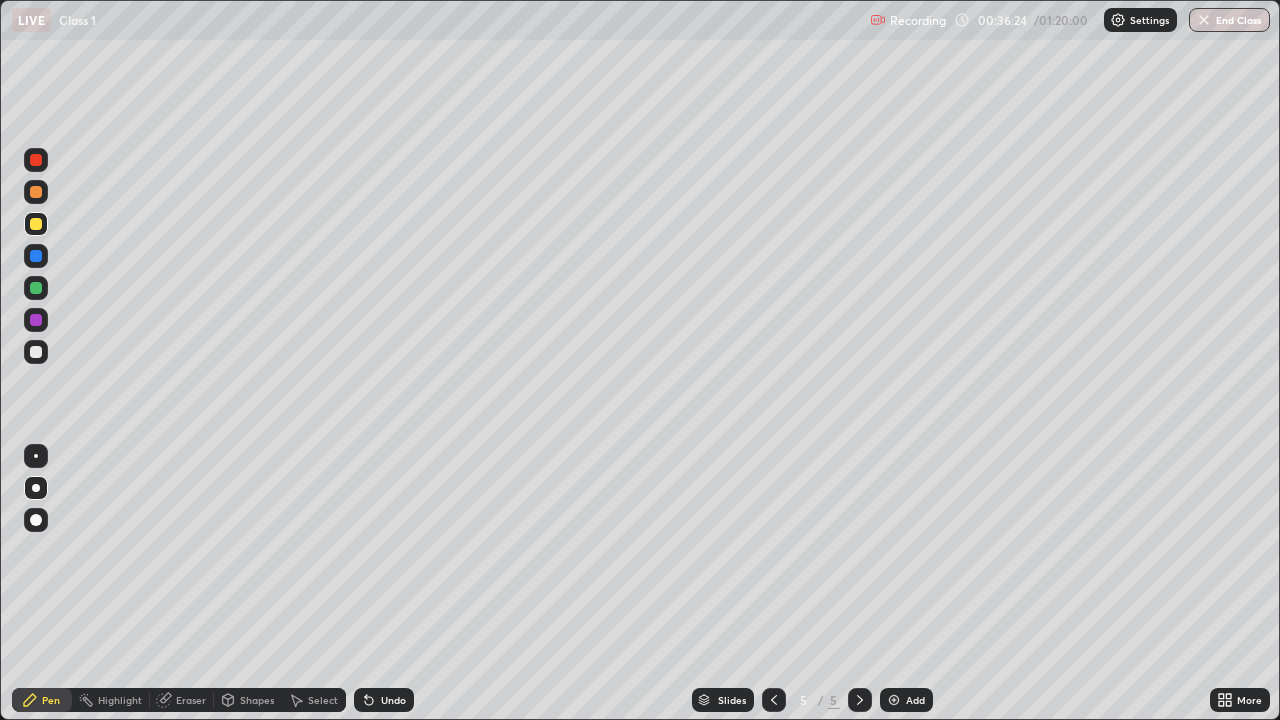 click on "Undo" at bounding box center (384, 700) 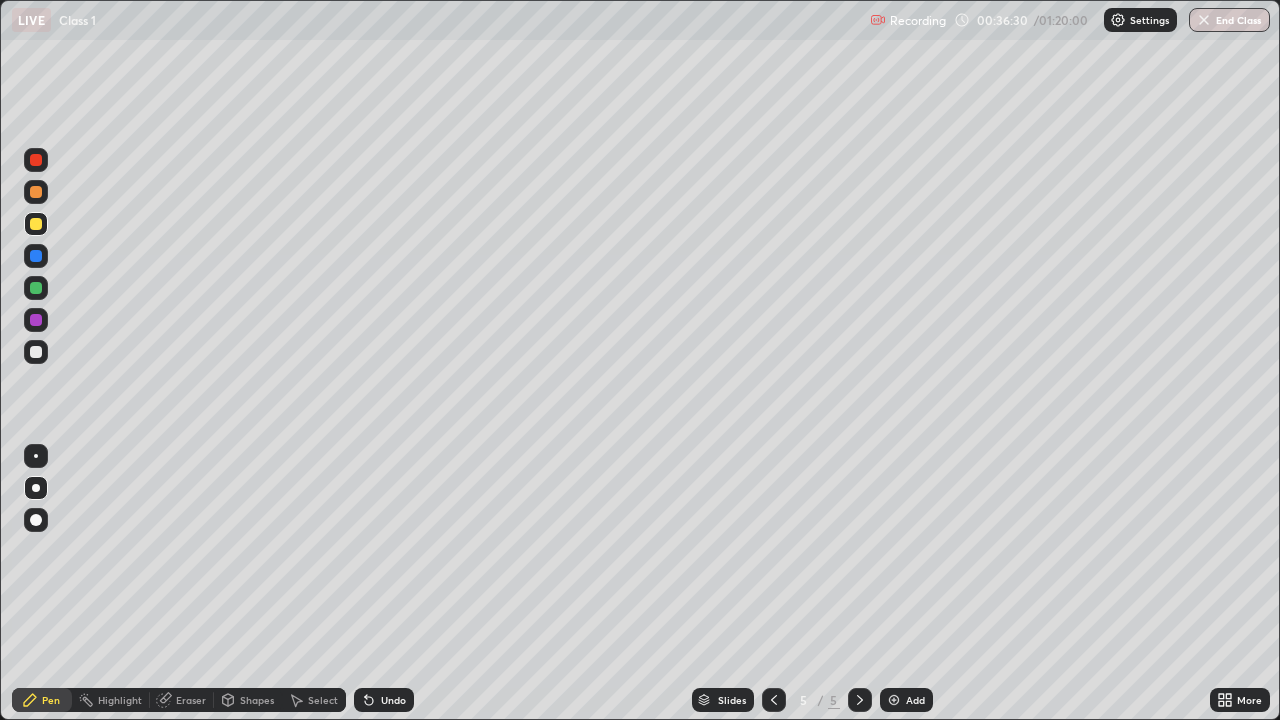 click on "Undo" at bounding box center (393, 700) 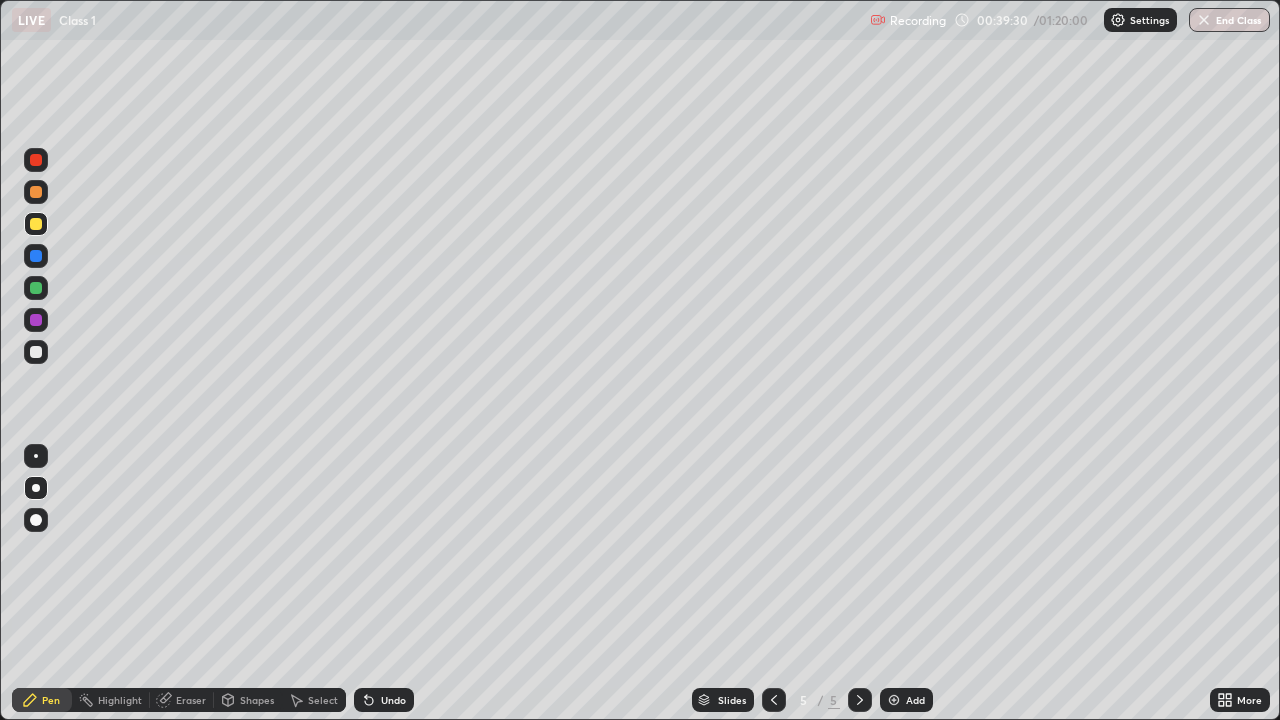 click at bounding box center [36, 352] 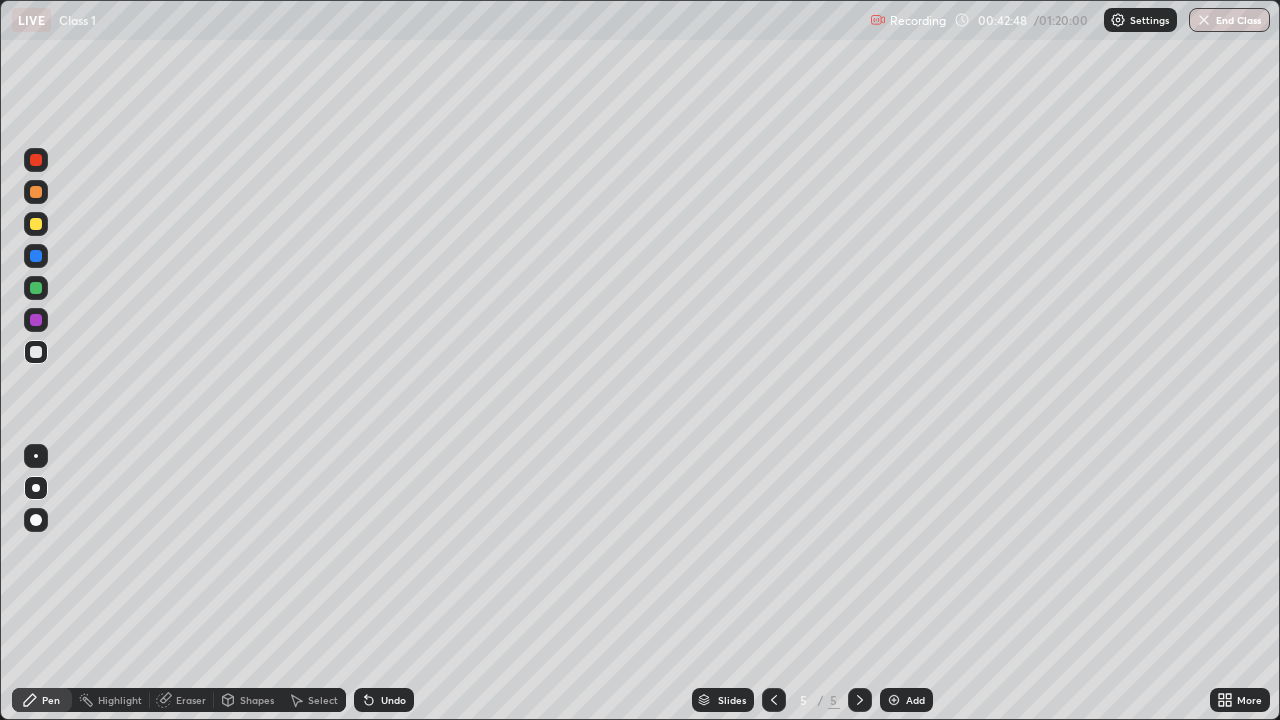 click on "Eraser" at bounding box center [191, 700] 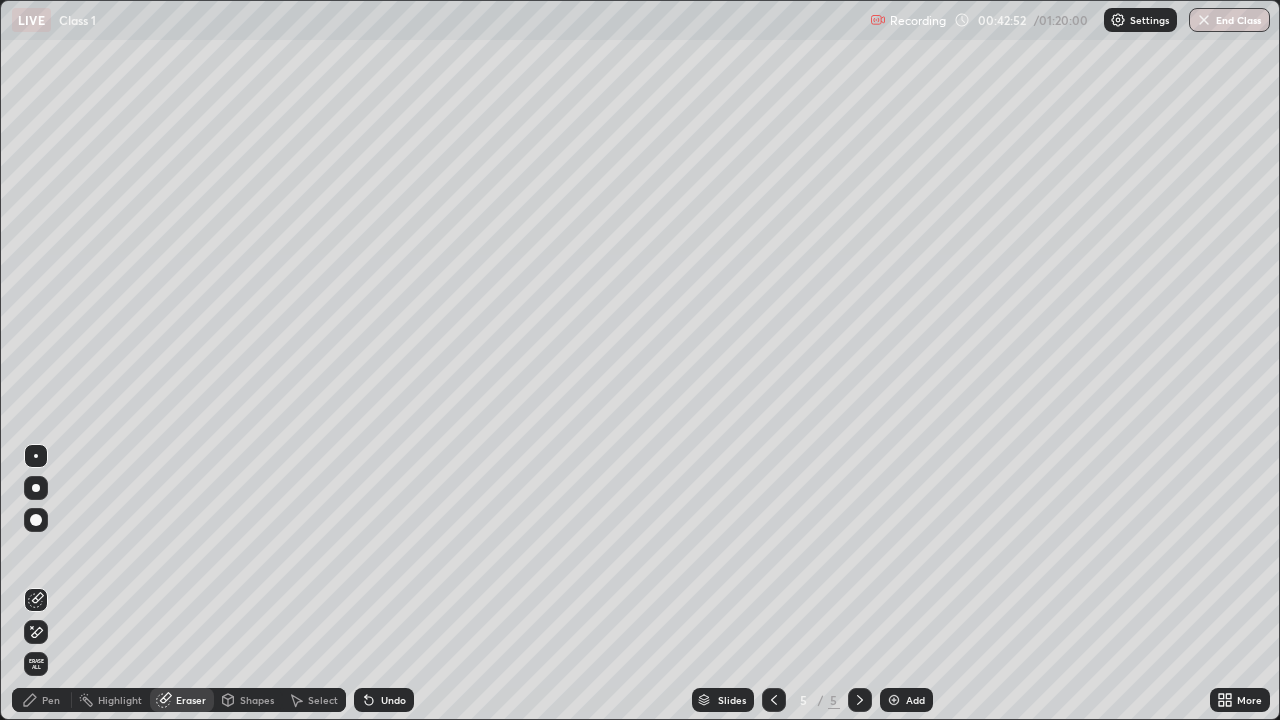 click on "Pen" at bounding box center (51, 700) 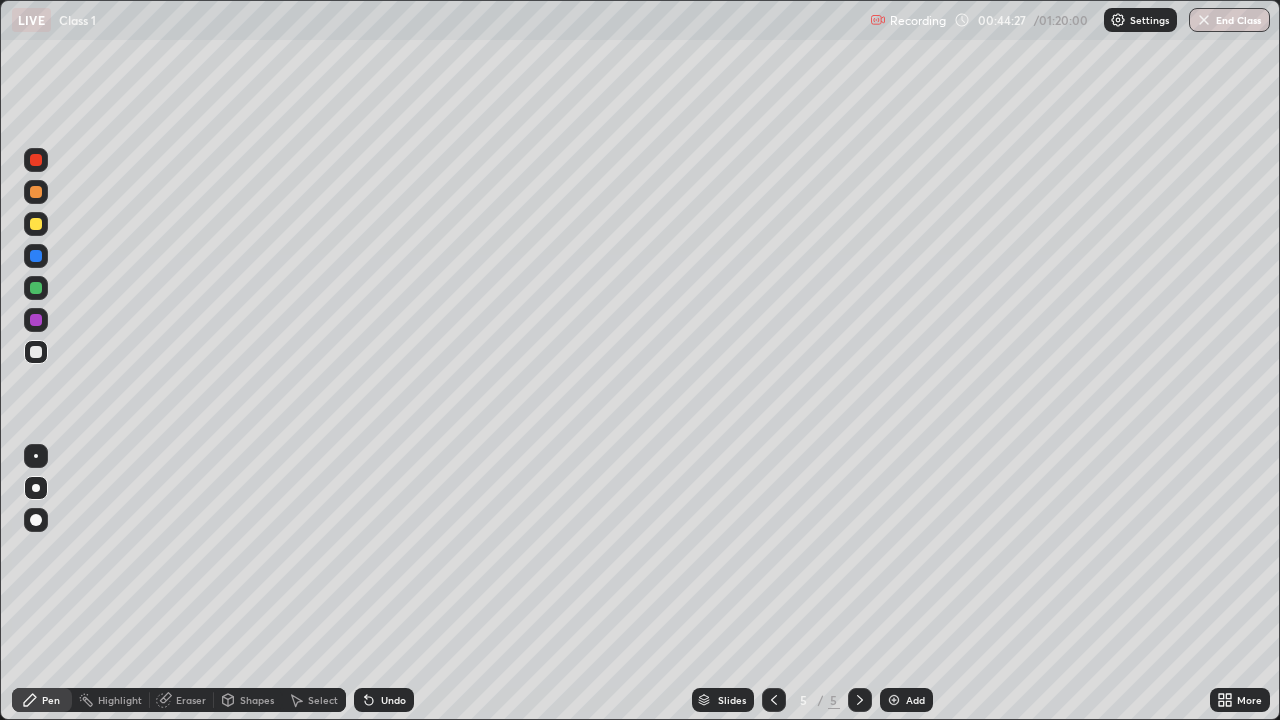 click on "Add" at bounding box center [906, 700] 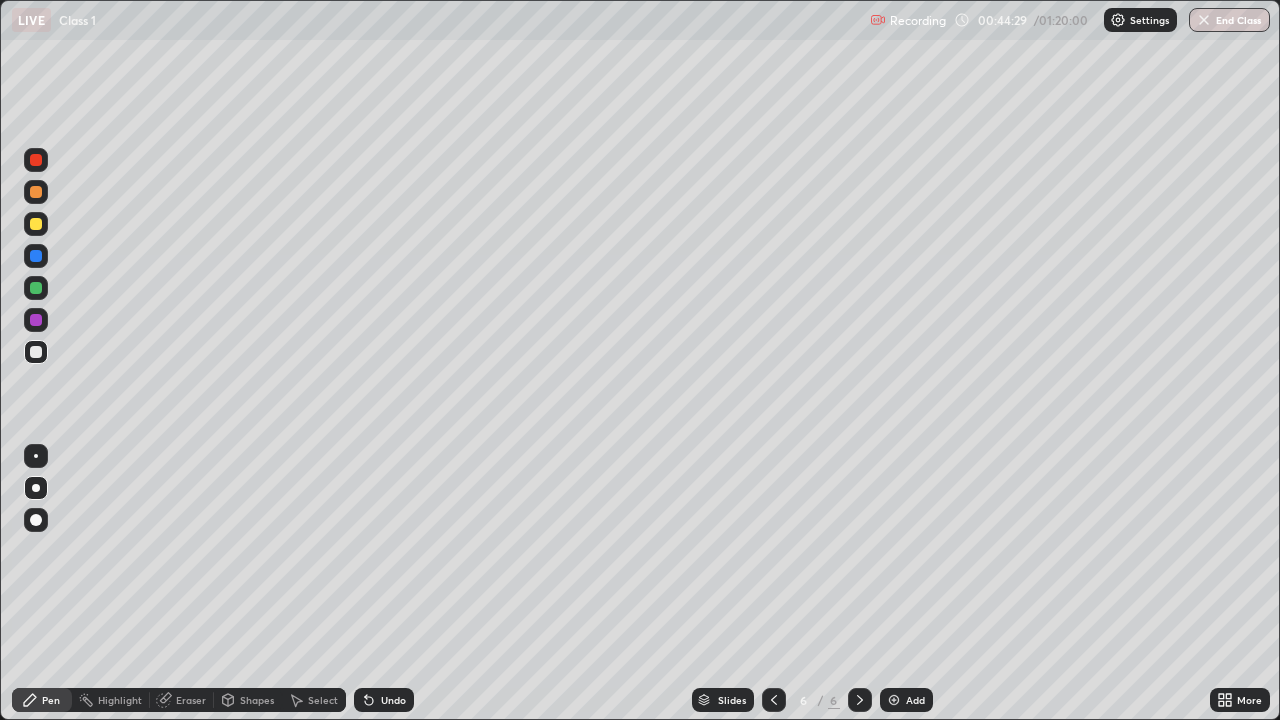 click at bounding box center [36, 224] 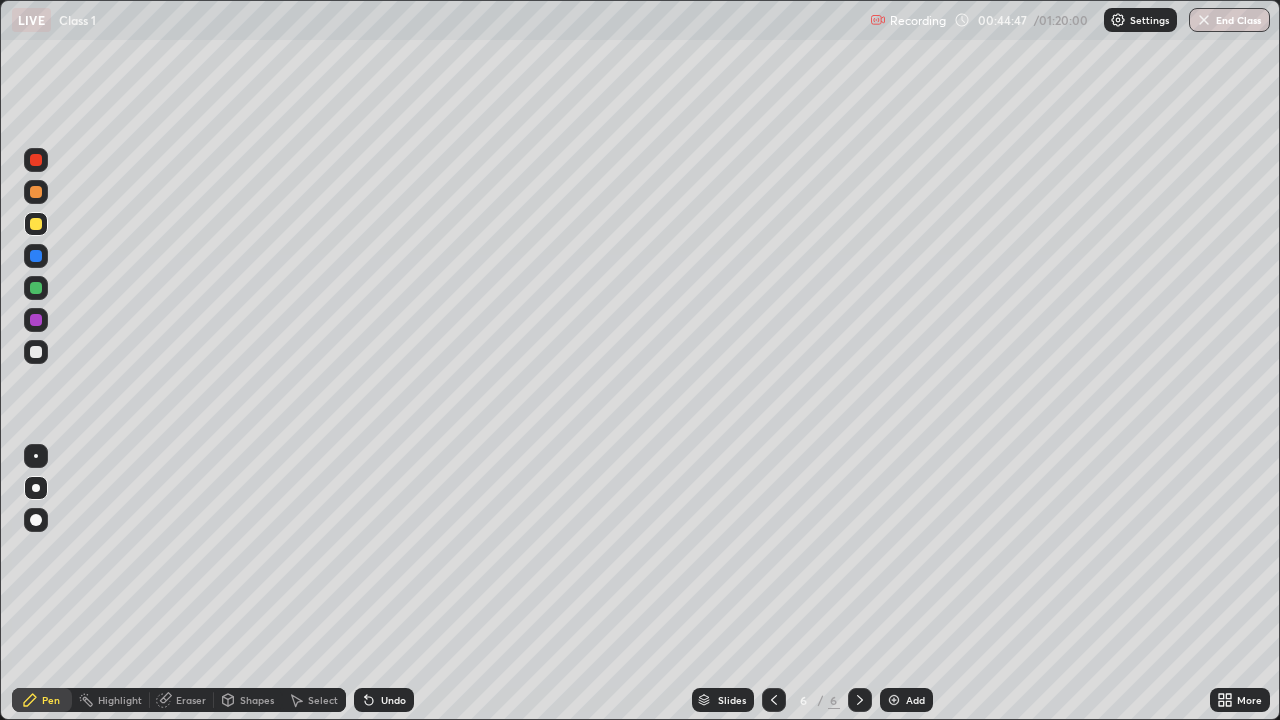 click at bounding box center (36, 456) 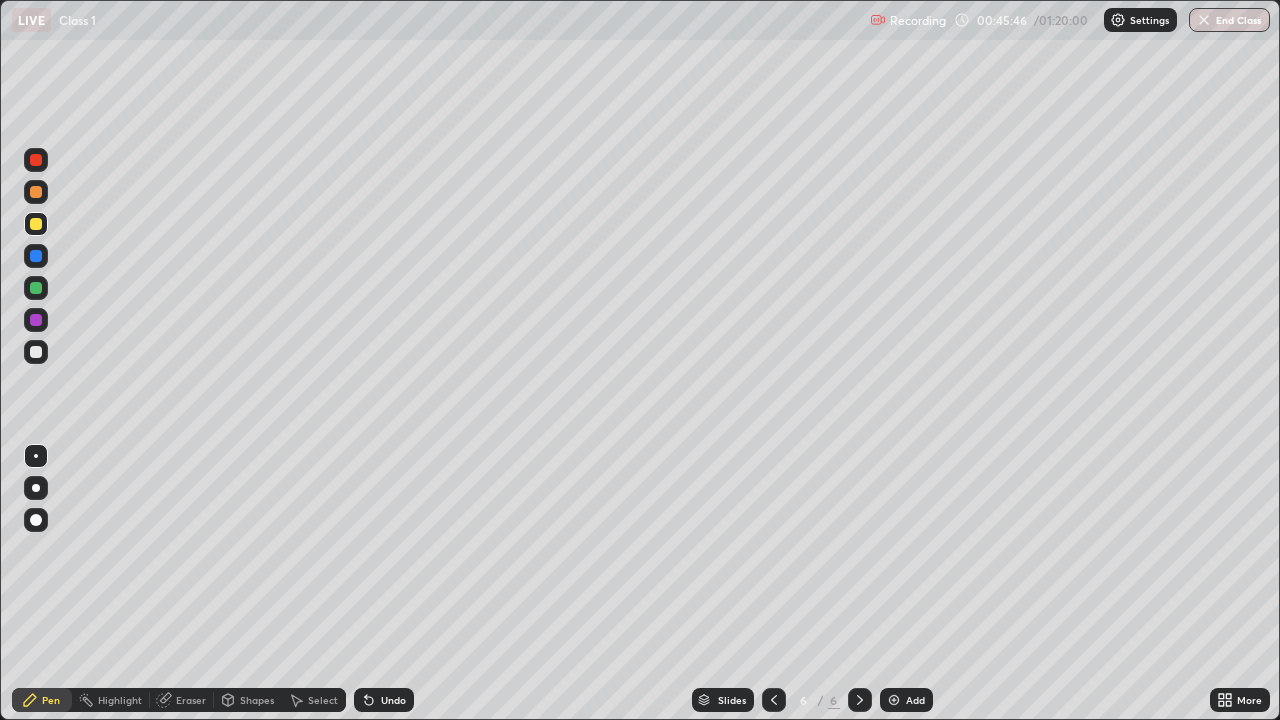 click at bounding box center [36, 192] 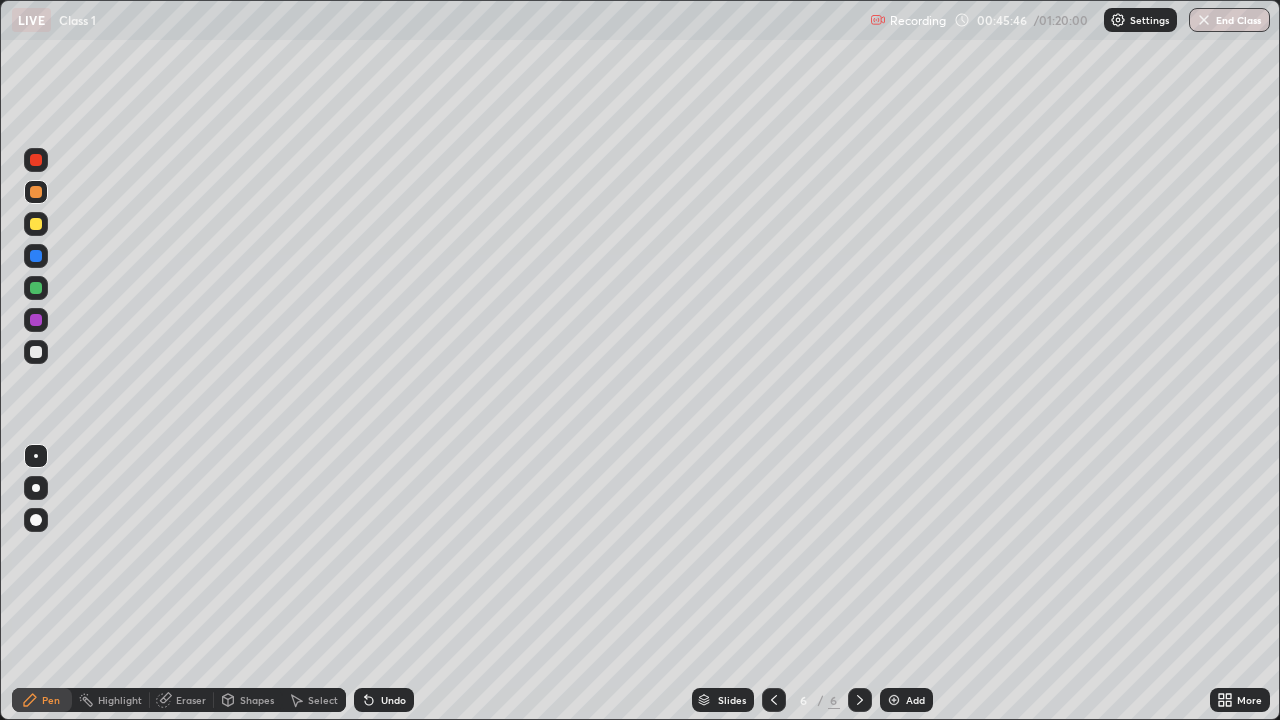 click at bounding box center [36, 192] 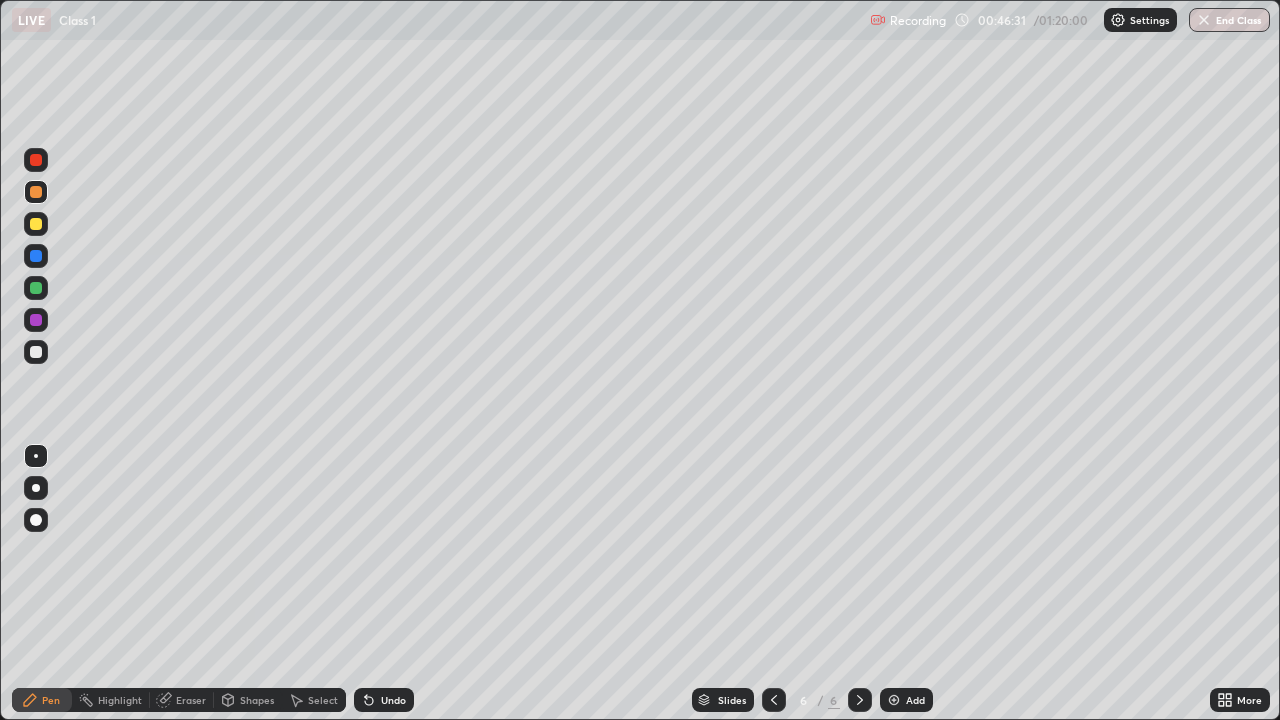 click on "Undo" at bounding box center [393, 700] 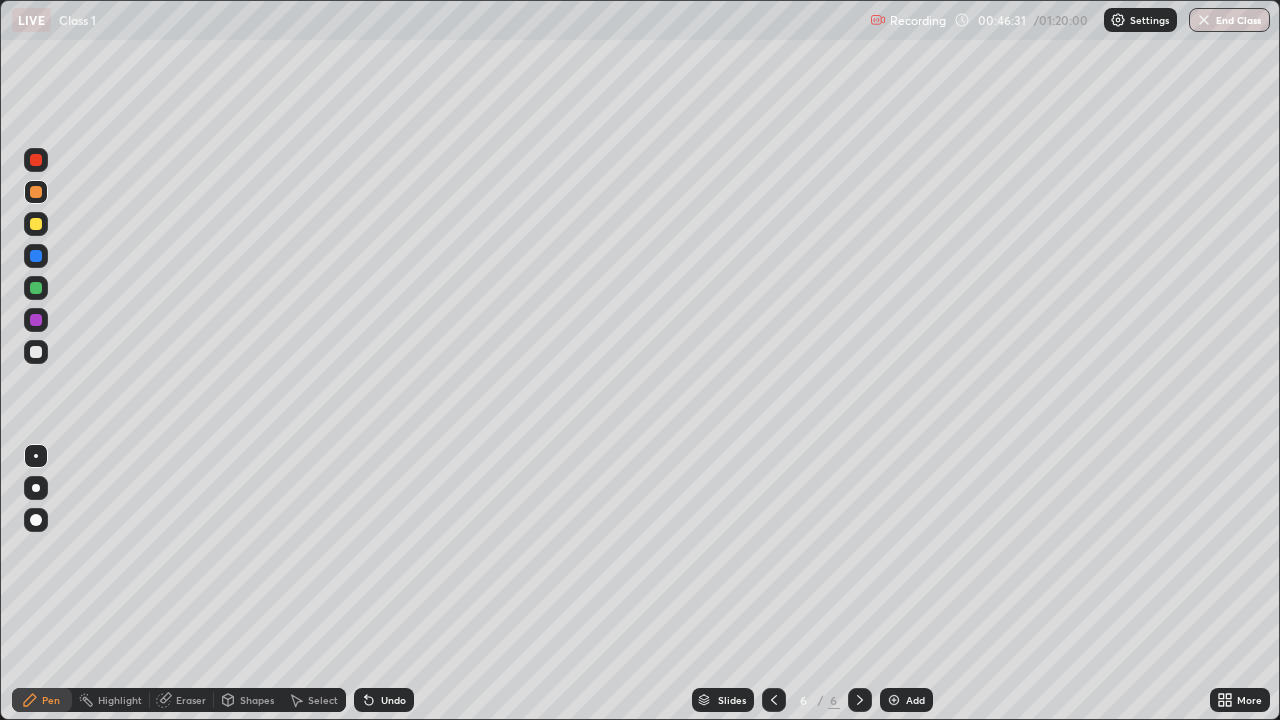 click on "Undo" at bounding box center [393, 700] 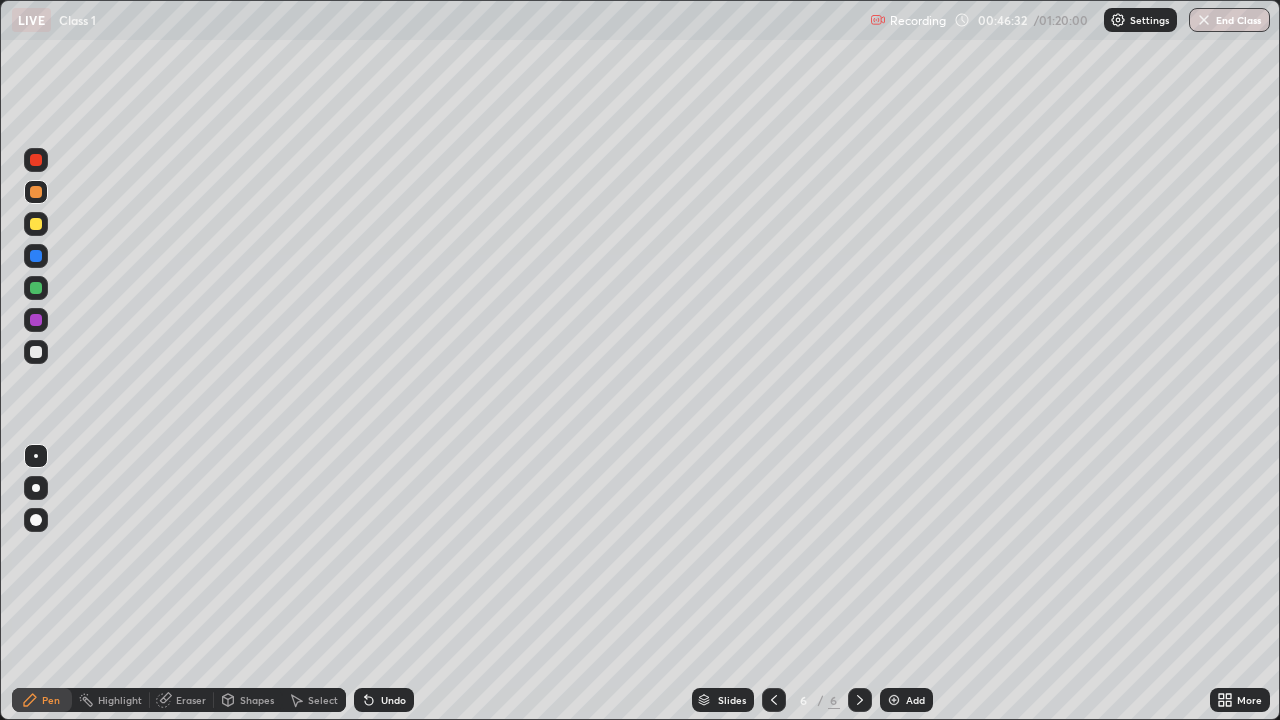 click on "Undo" at bounding box center (384, 700) 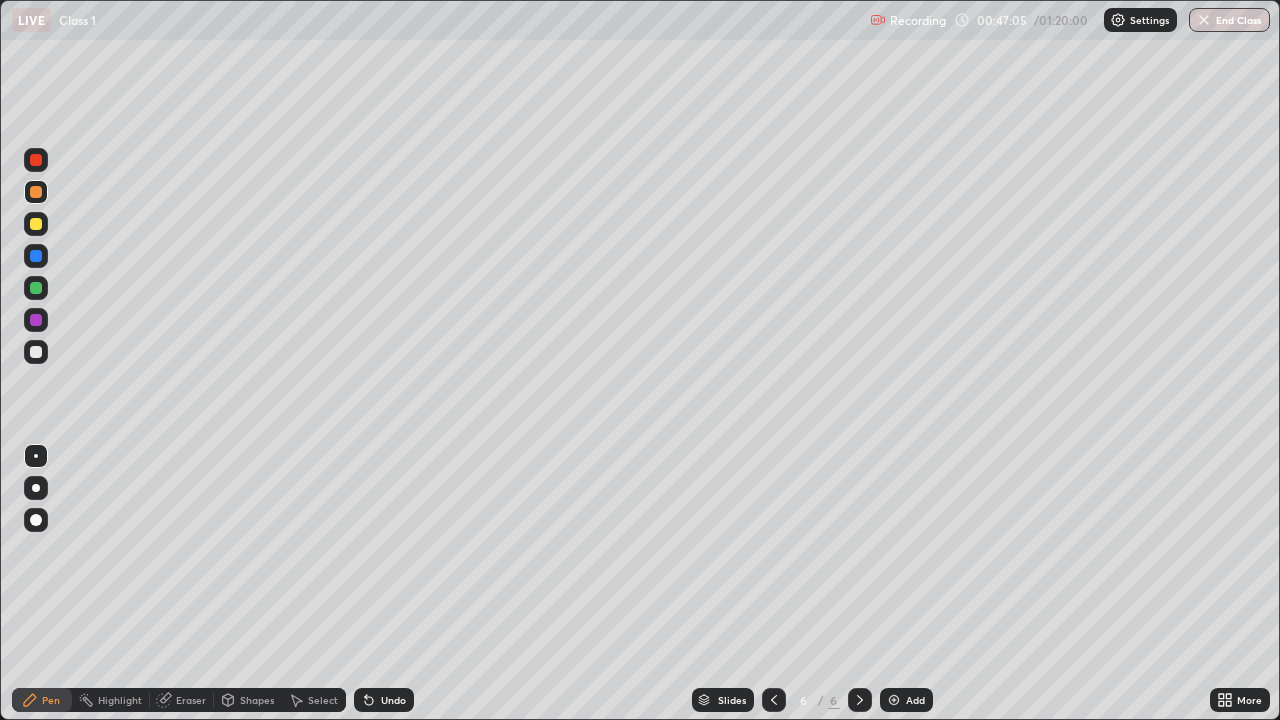 click at bounding box center [36, 256] 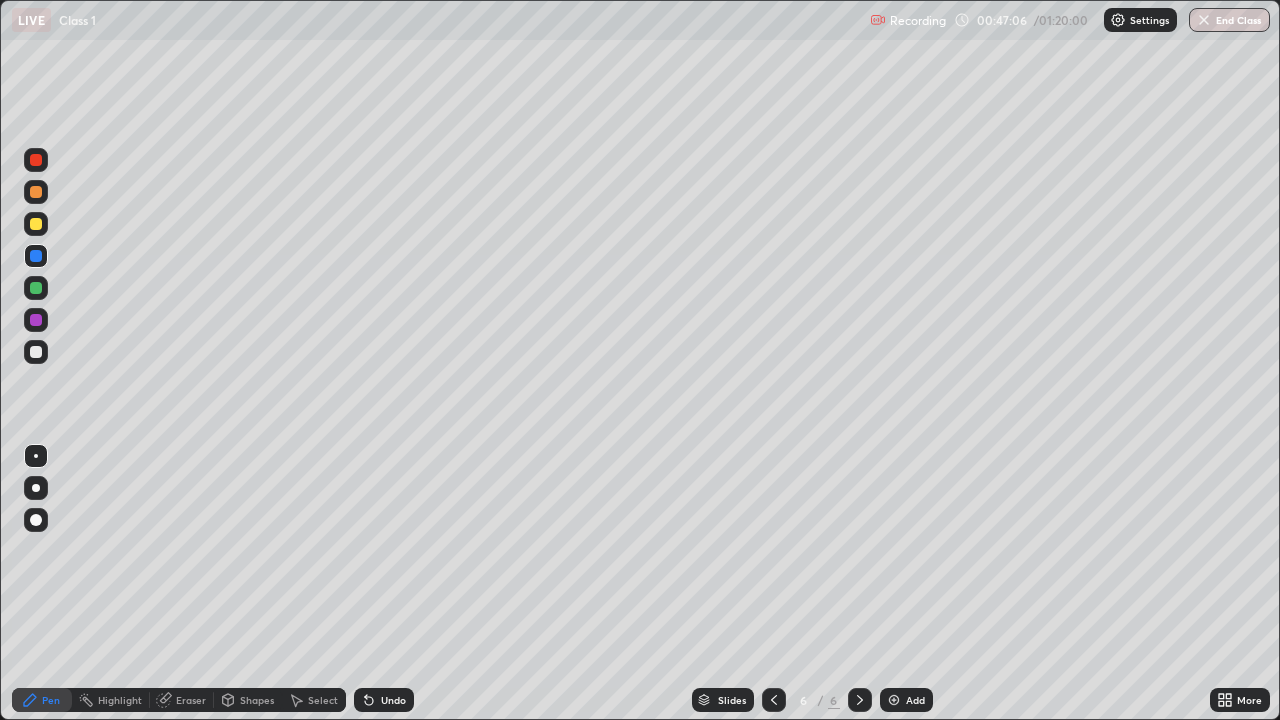 click at bounding box center (36, 288) 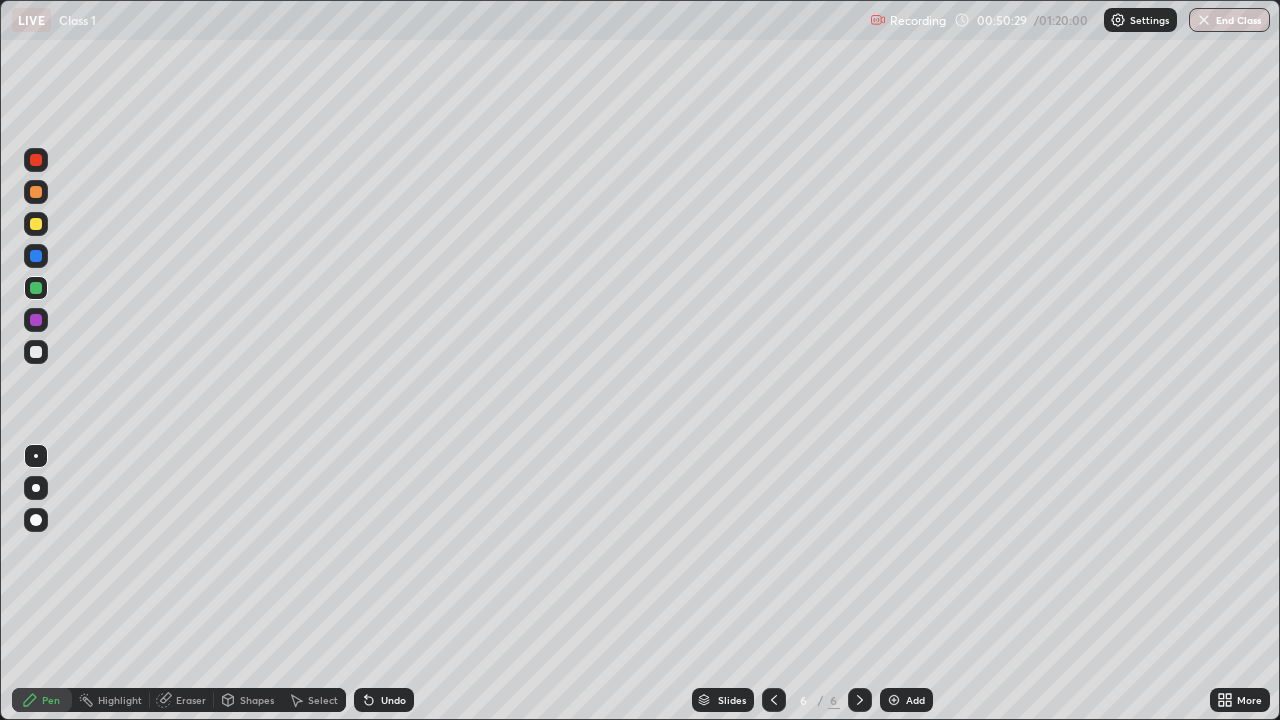 click at bounding box center [894, 700] 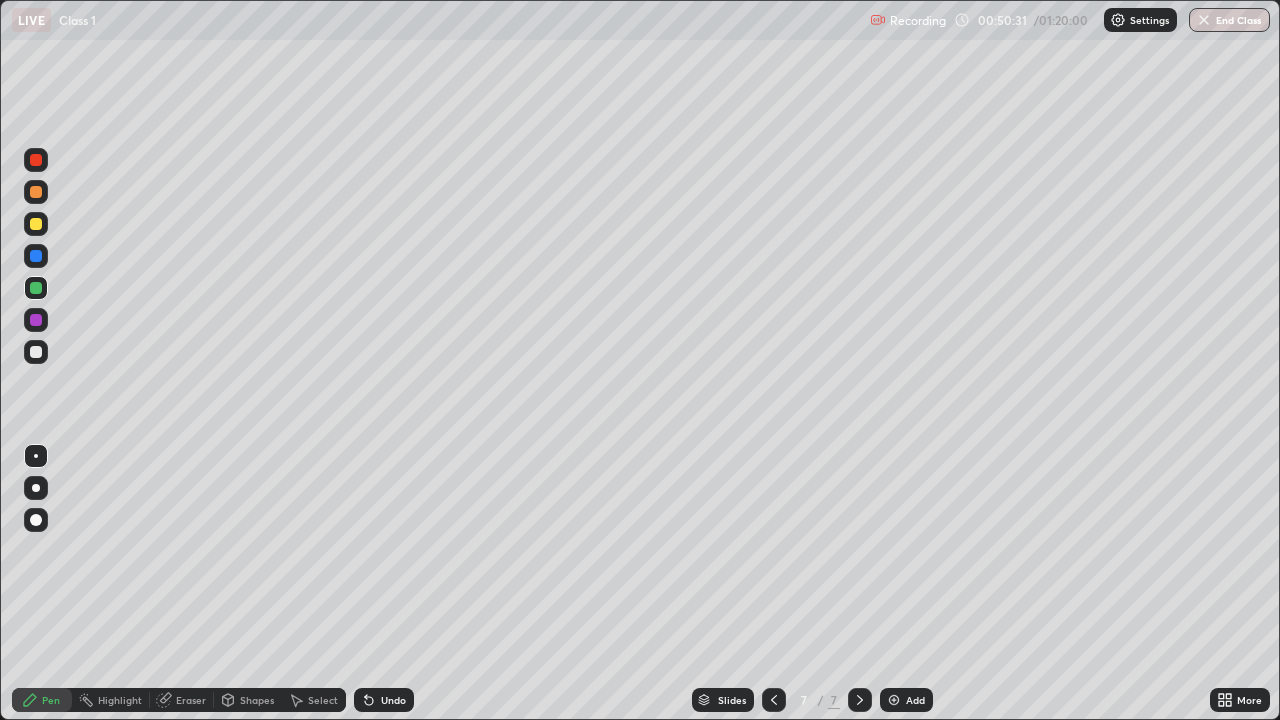 click at bounding box center [36, 224] 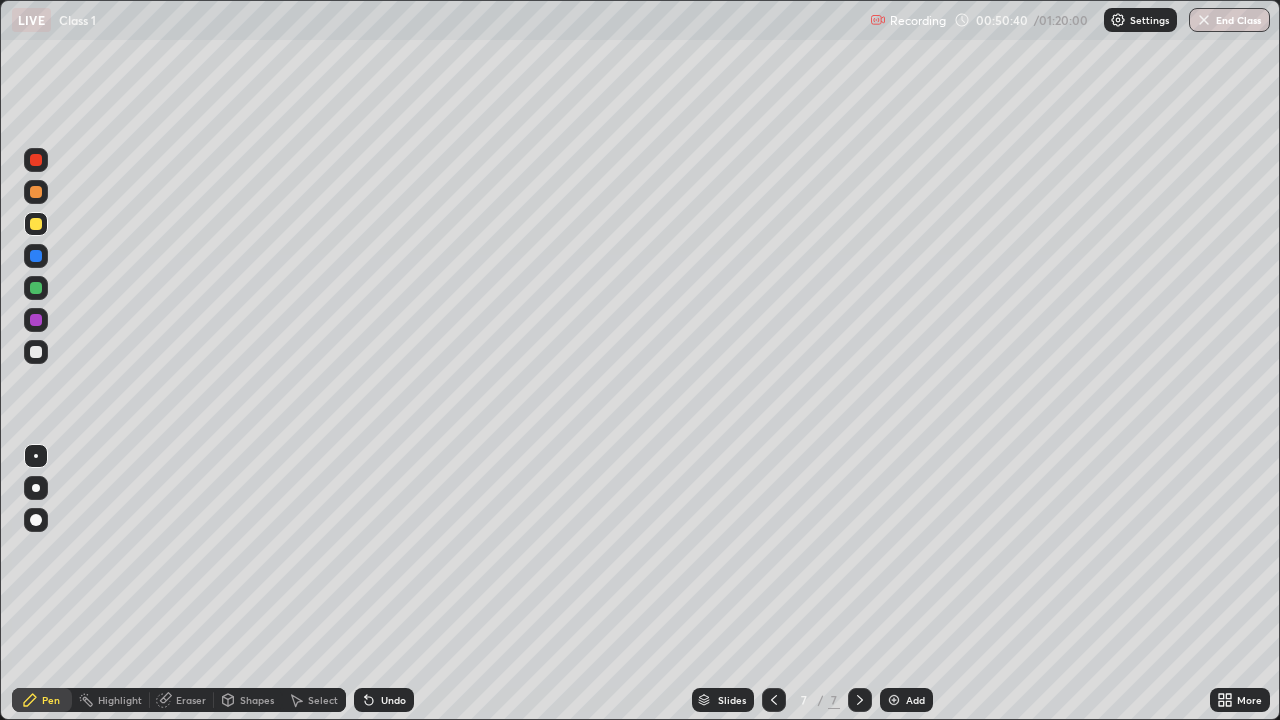 click on "Undo" at bounding box center [393, 700] 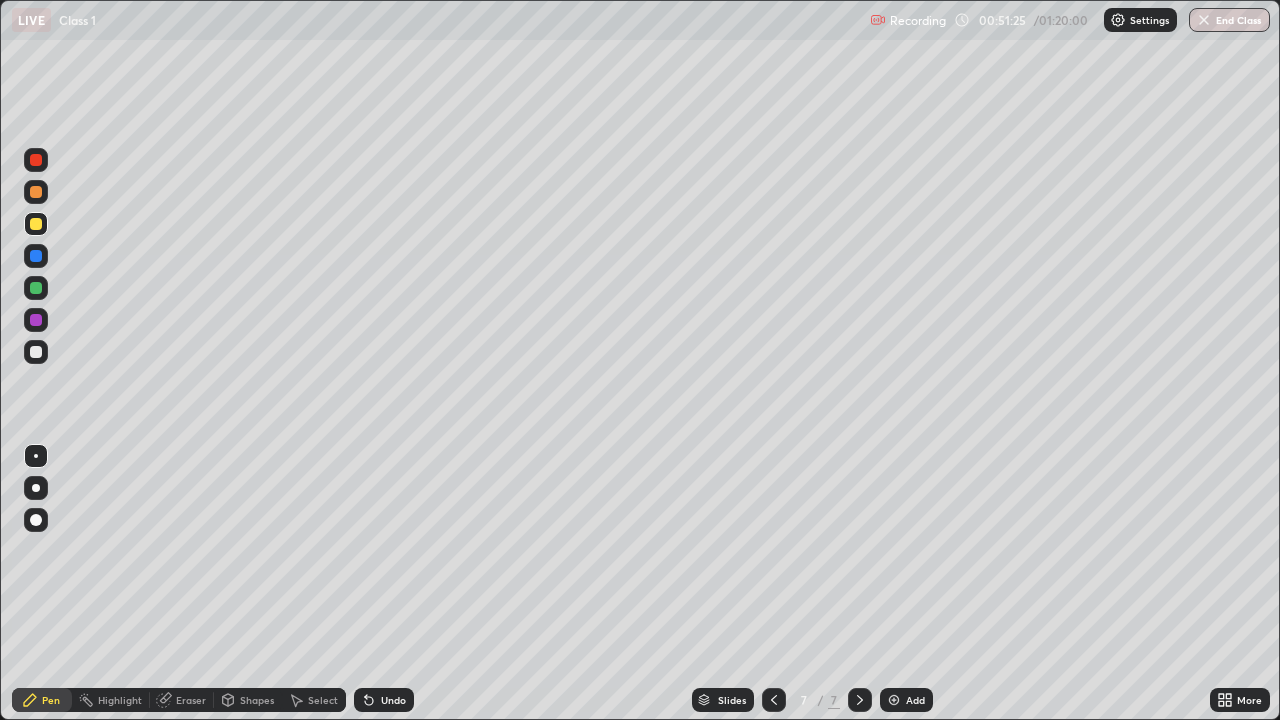 click at bounding box center (36, 352) 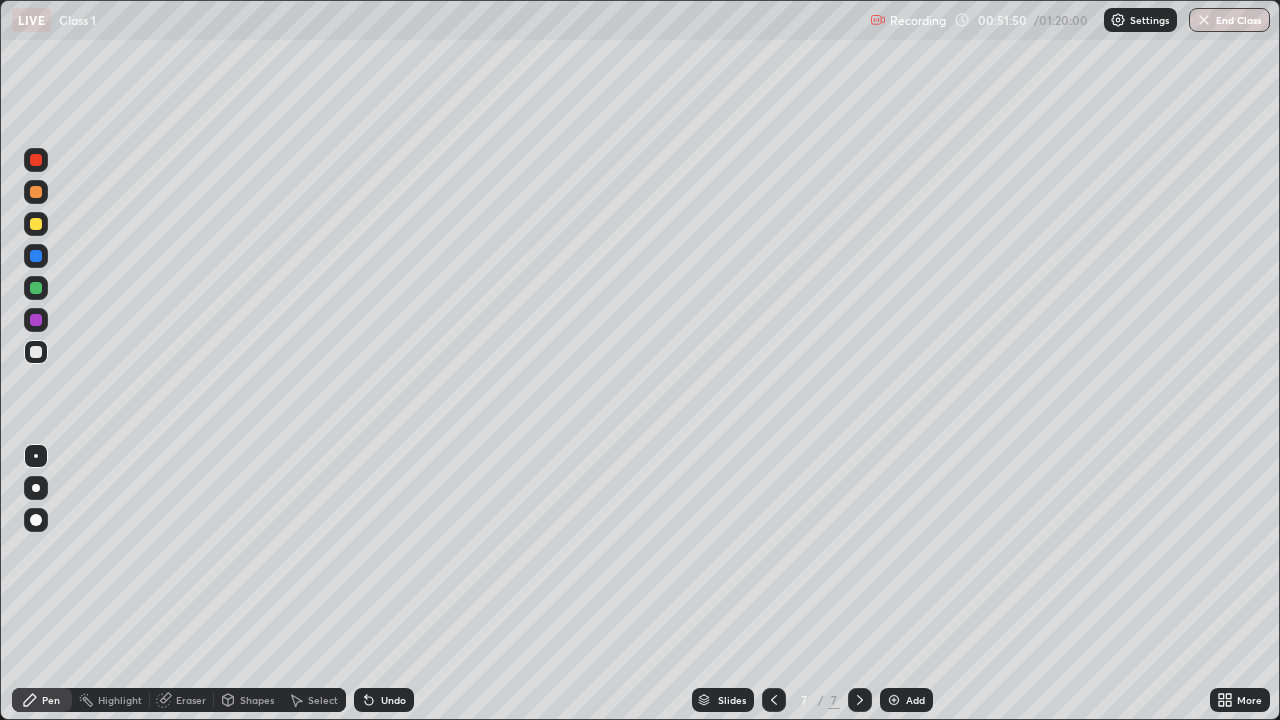 click on "Undo" at bounding box center [393, 700] 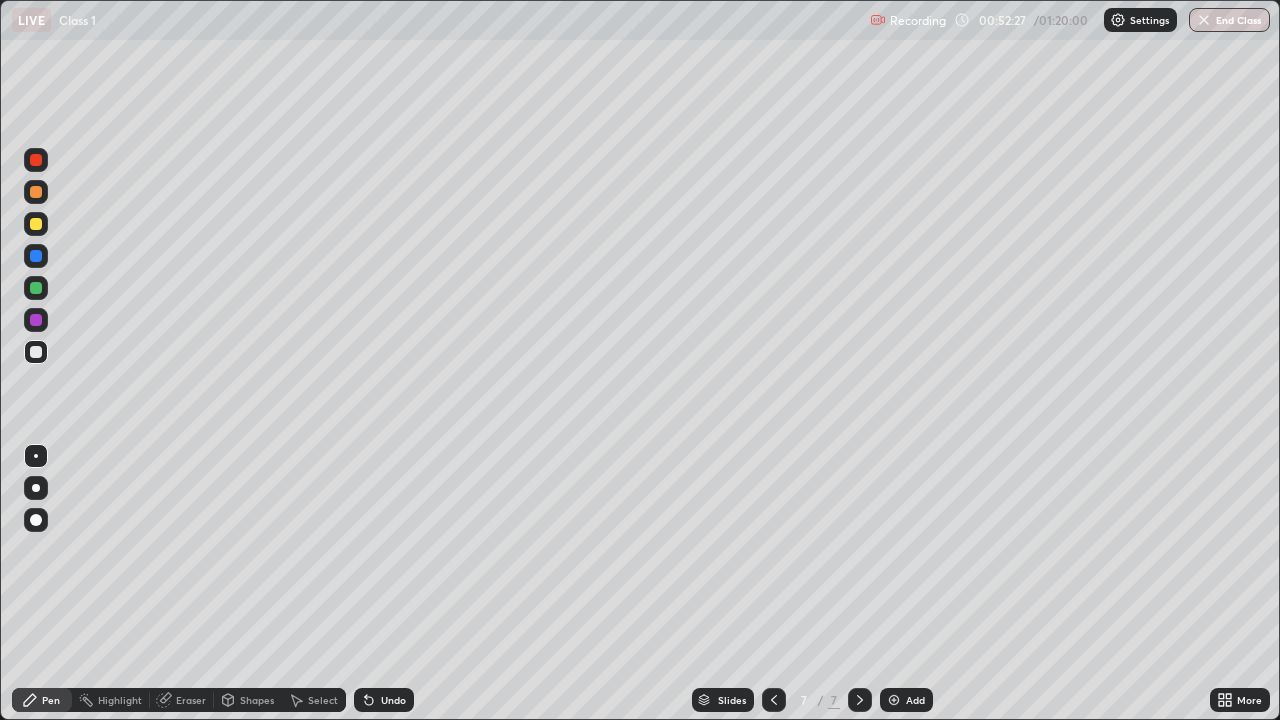 click at bounding box center (36, 160) 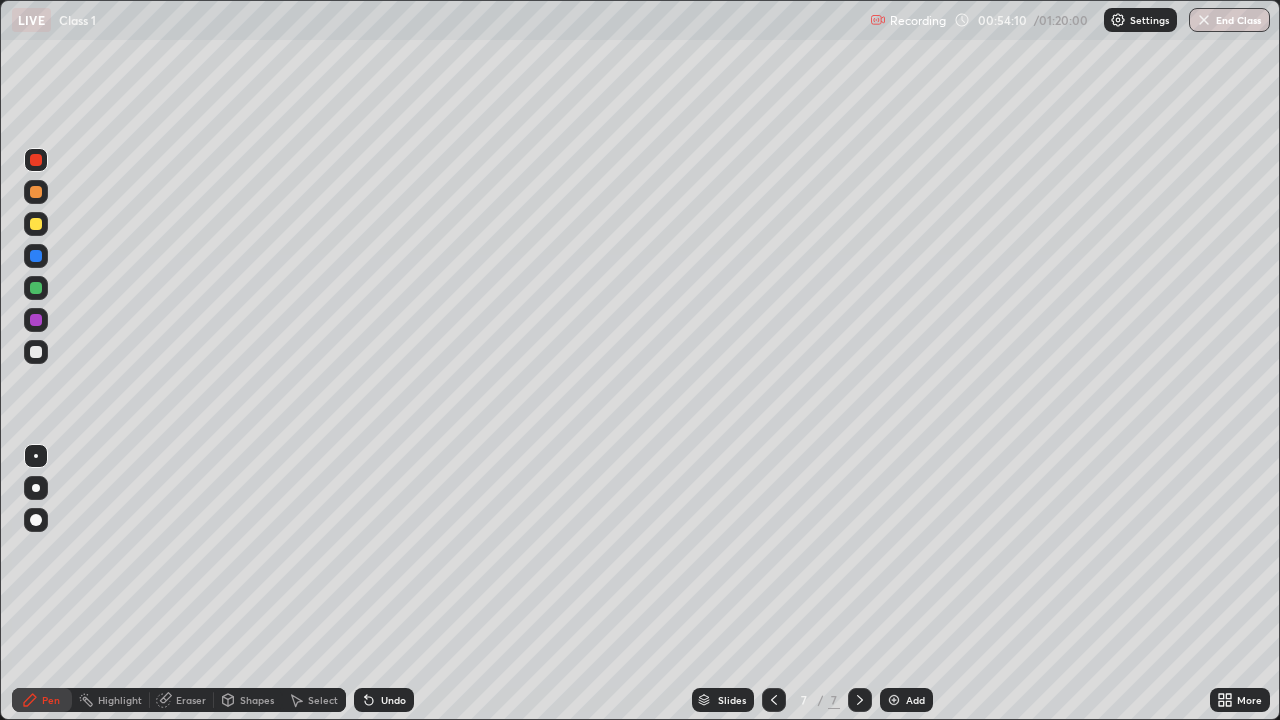 click at bounding box center [36, 224] 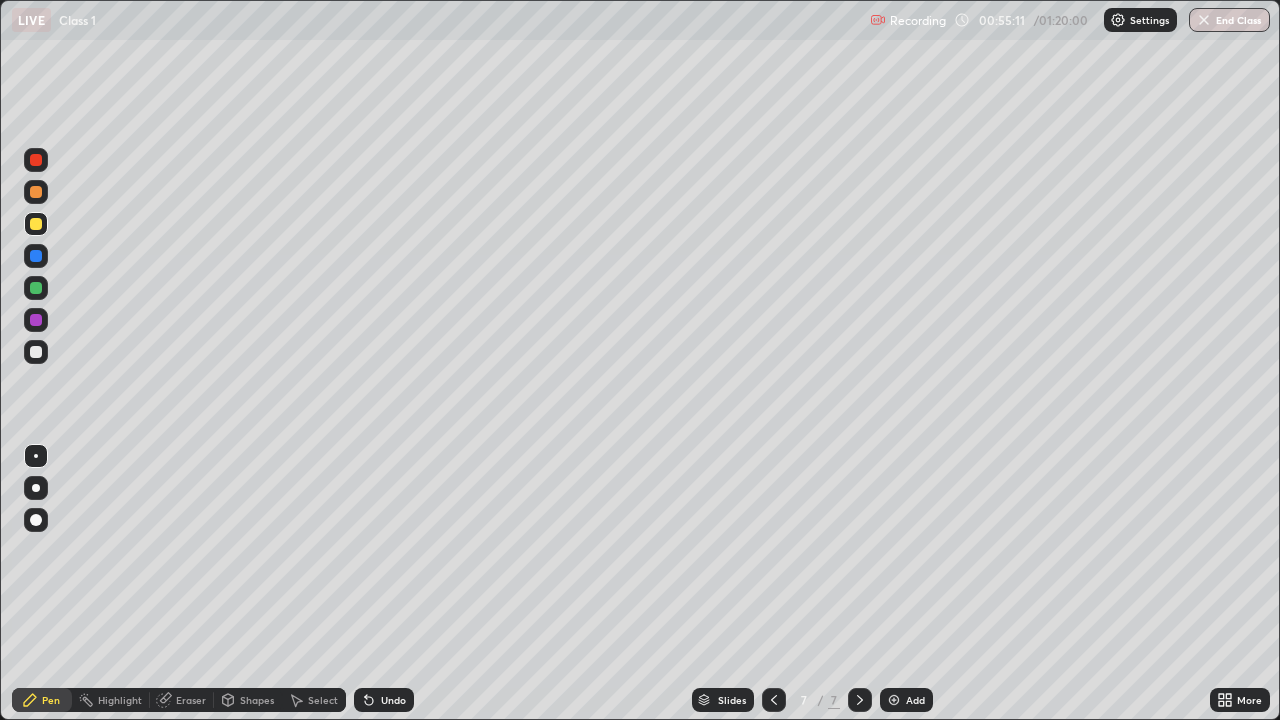click on "Add" at bounding box center (915, 700) 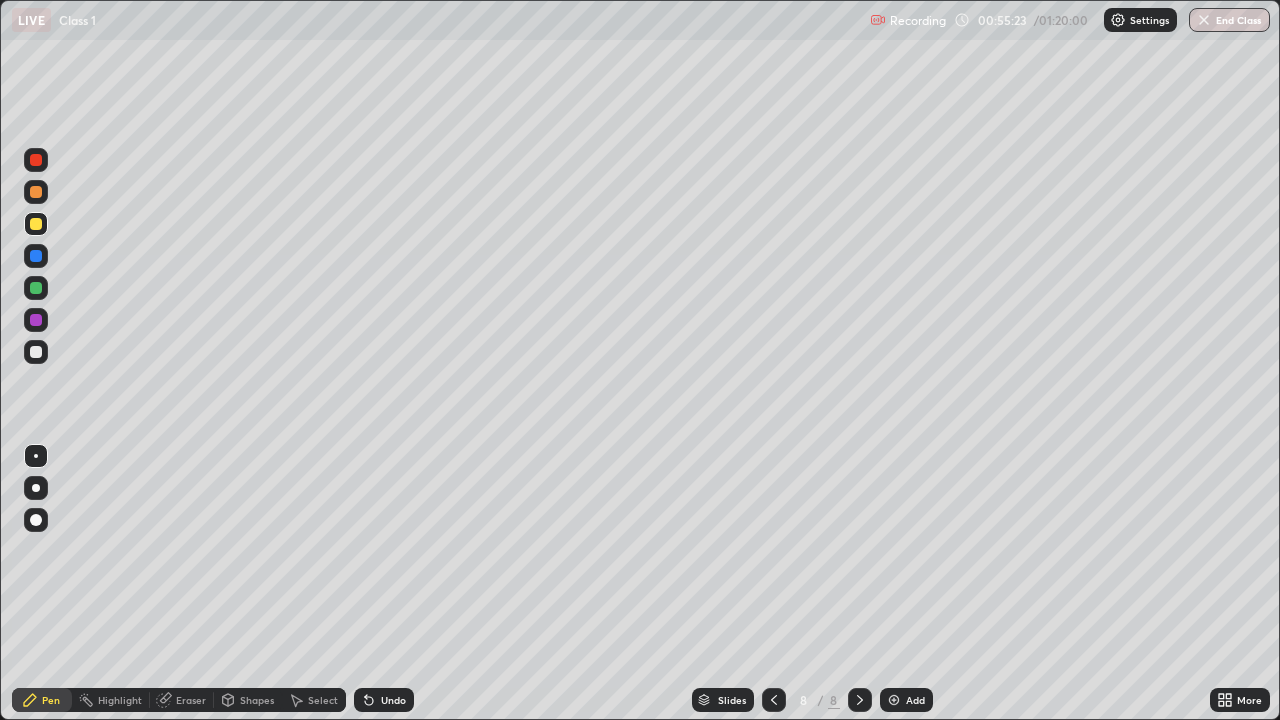 click on "Undo" at bounding box center (393, 700) 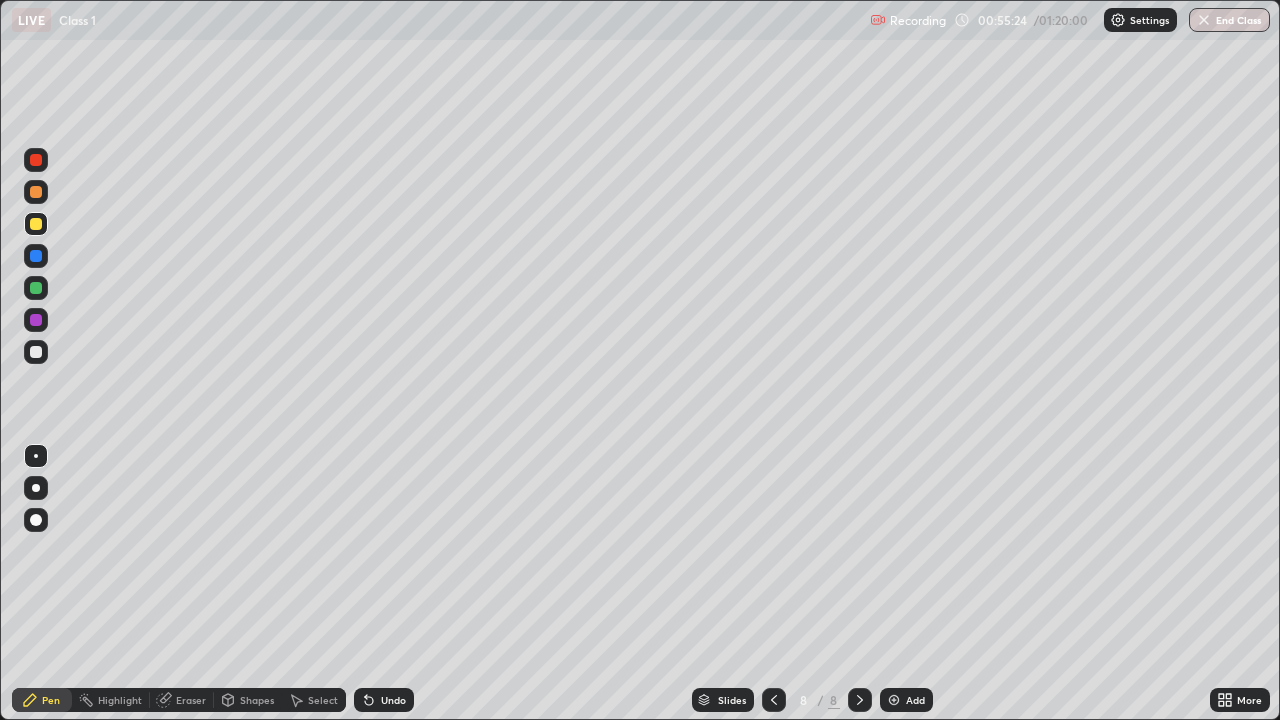 click on "Undo" at bounding box center (393, 700) 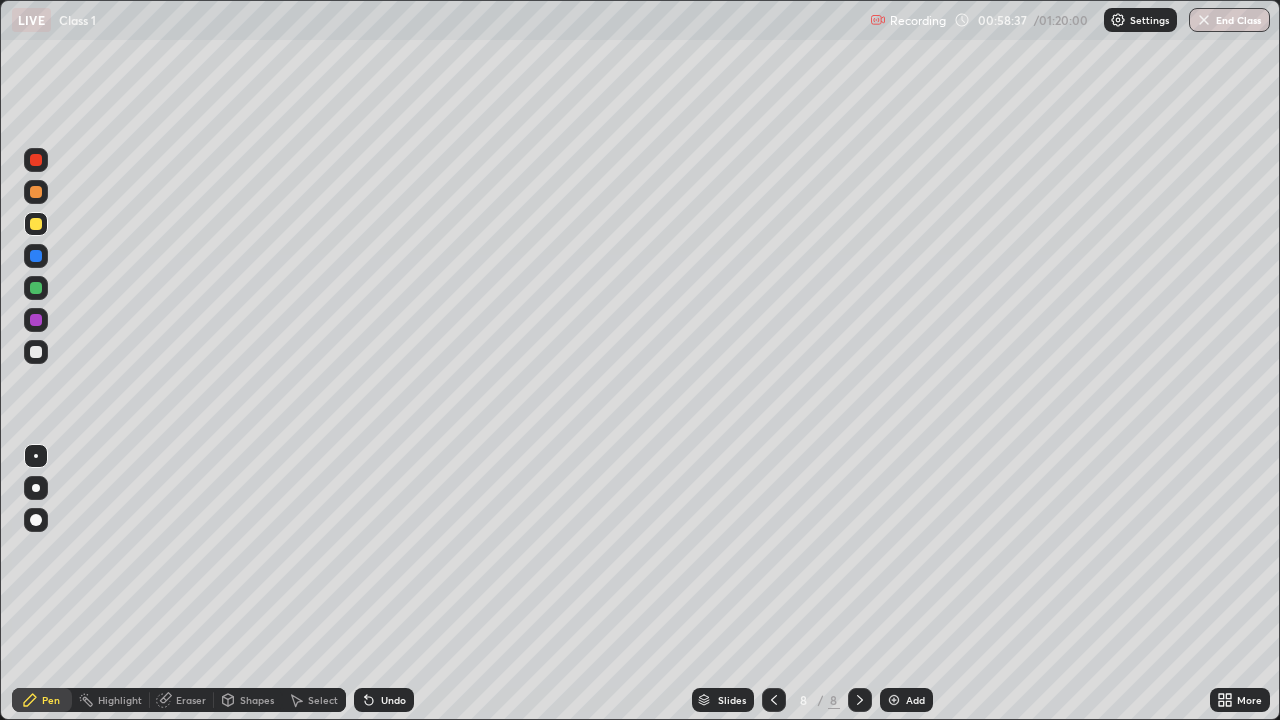 click at bounding box center (36, 288) 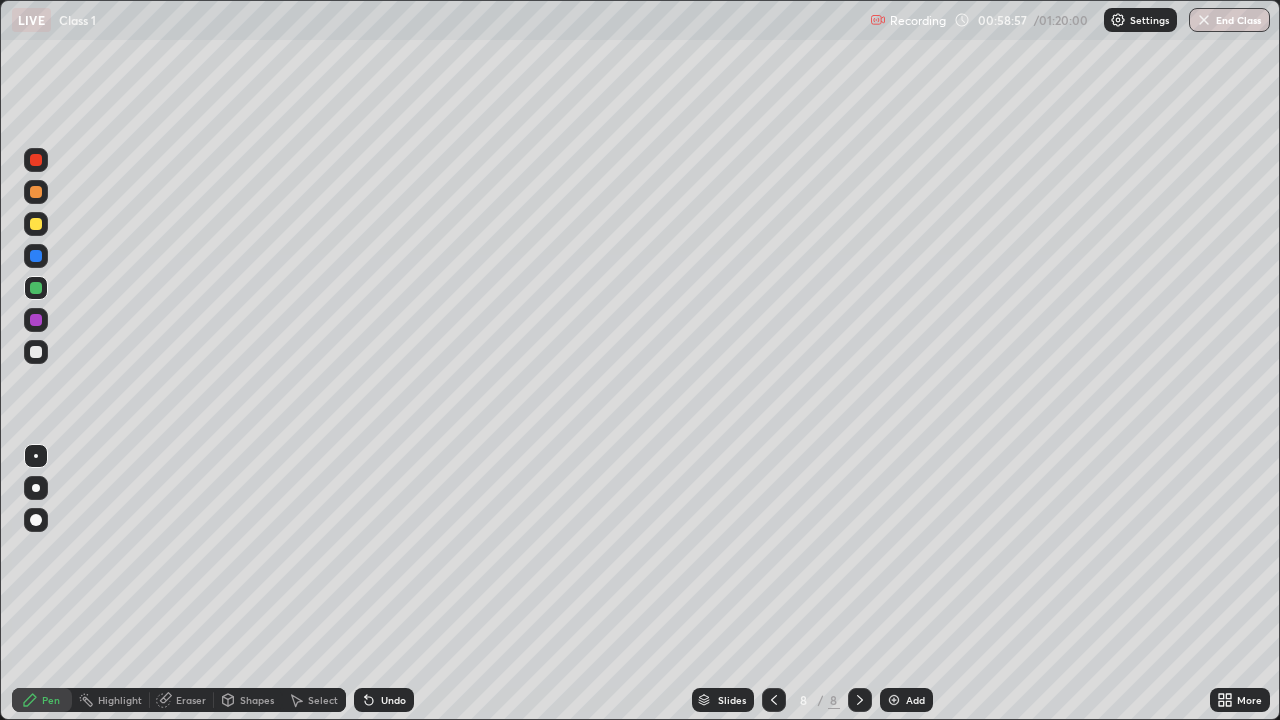 click on "Undo" at bounding box center [384, 700] 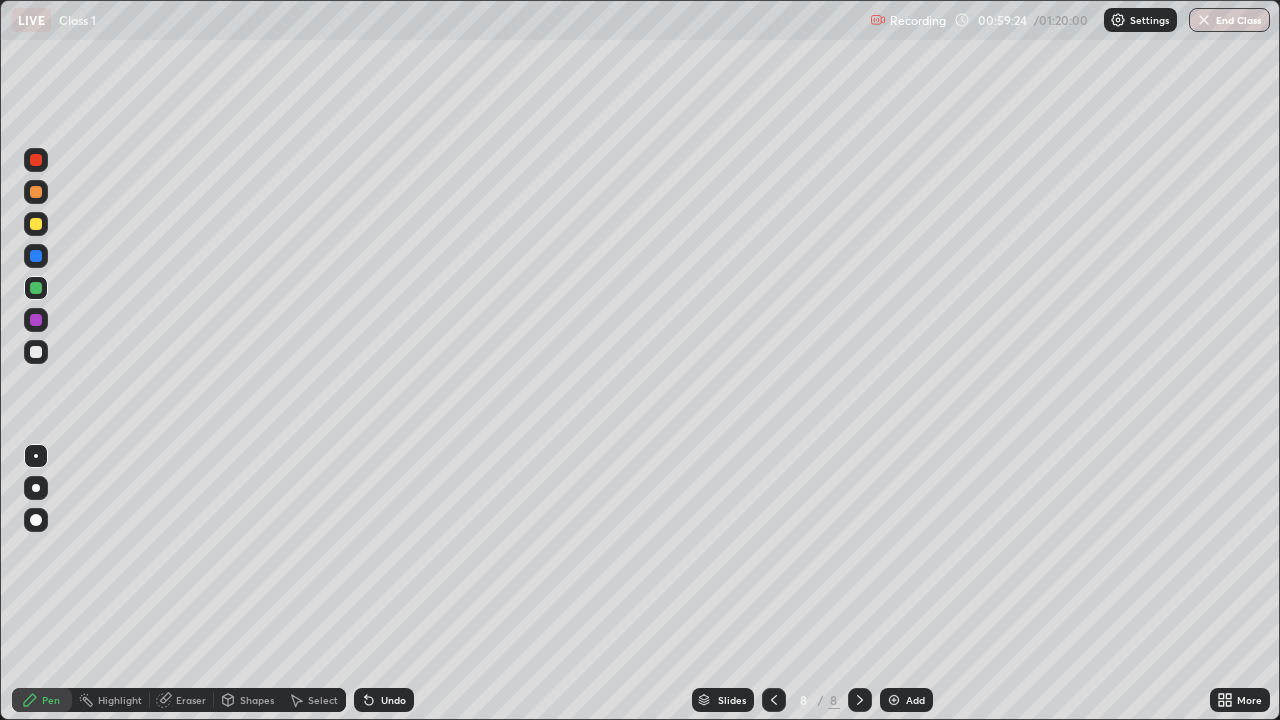click on "Undo" at bounding box center (393, 700) 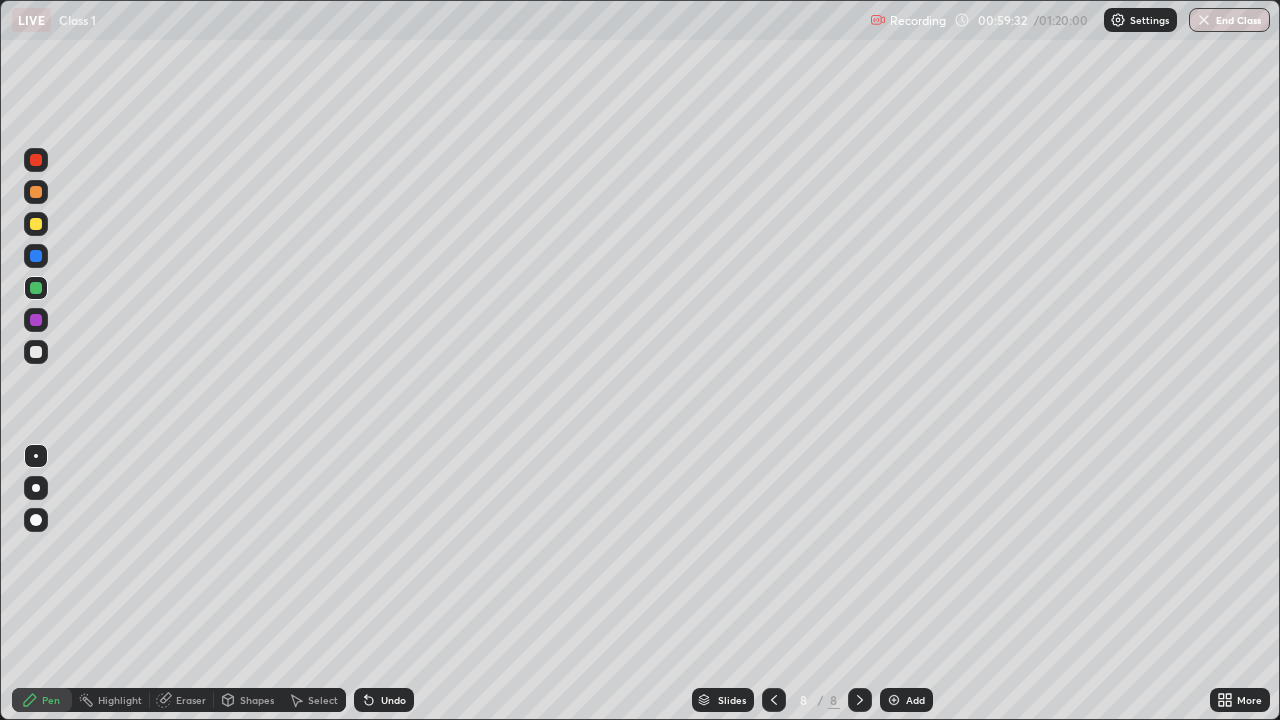 click 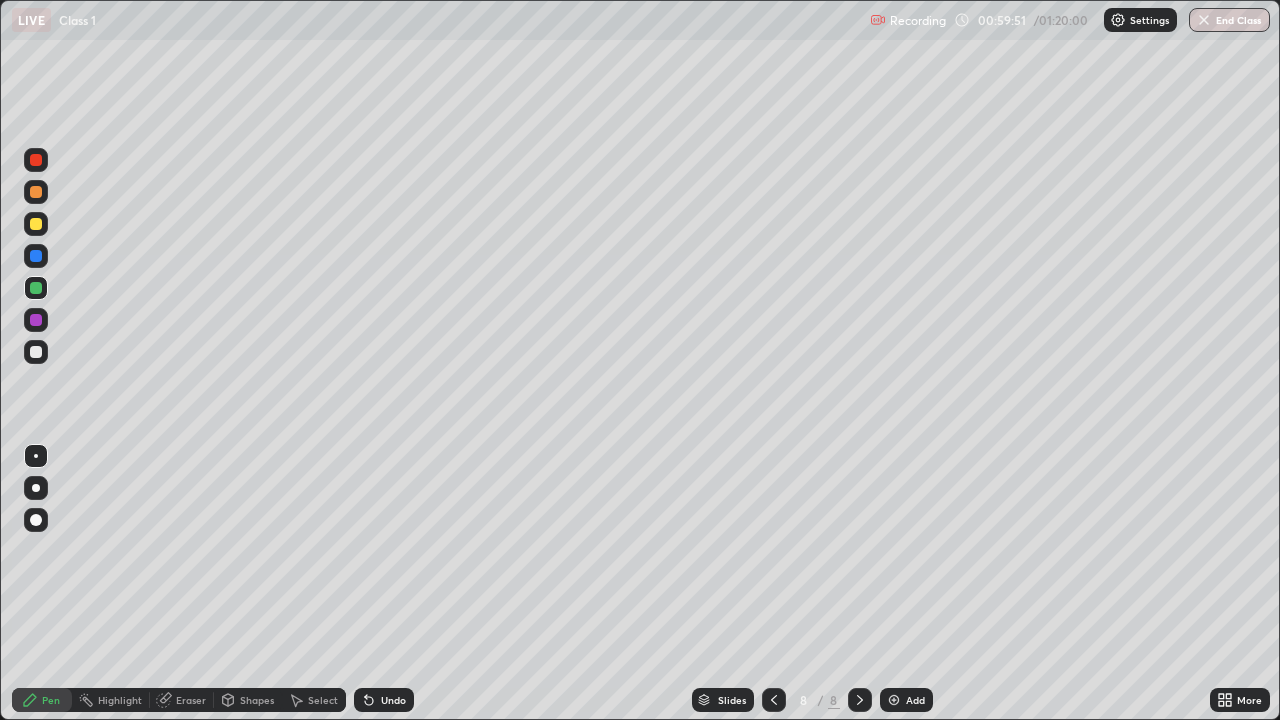 click on "Undo" at bounding box center [384, 700] 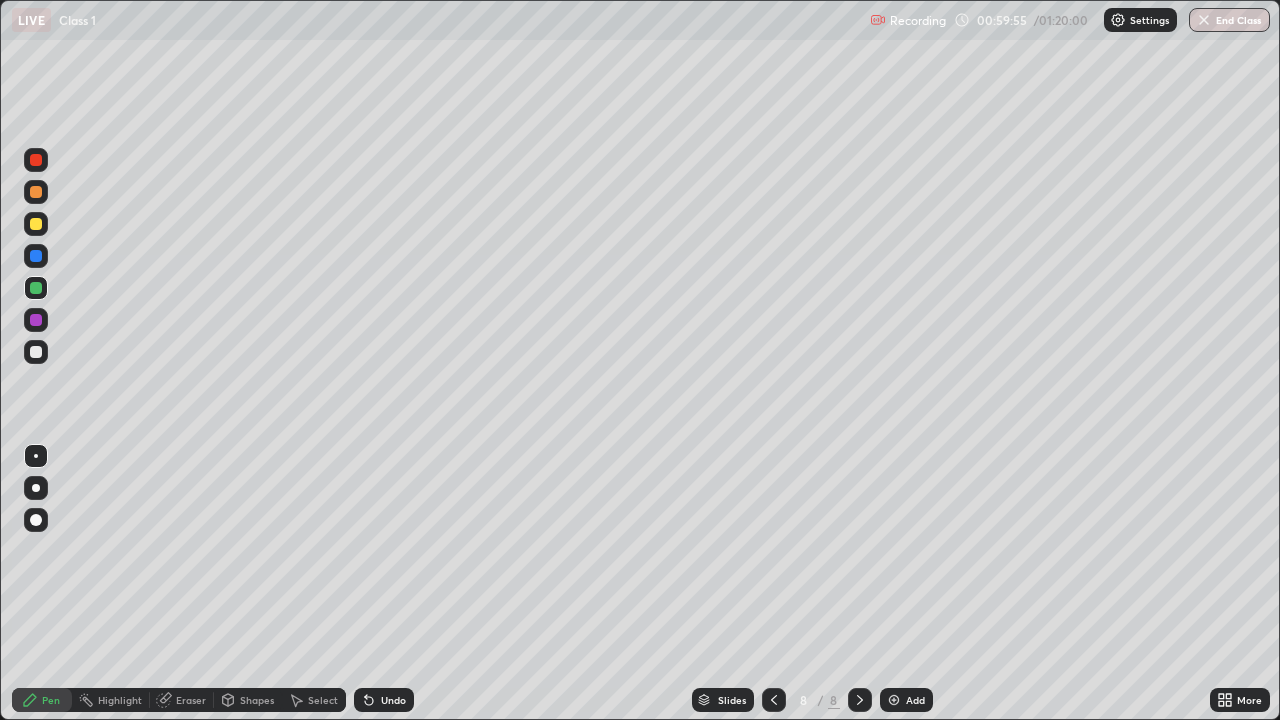 click on "Undo" at bounding box center [384, 700] 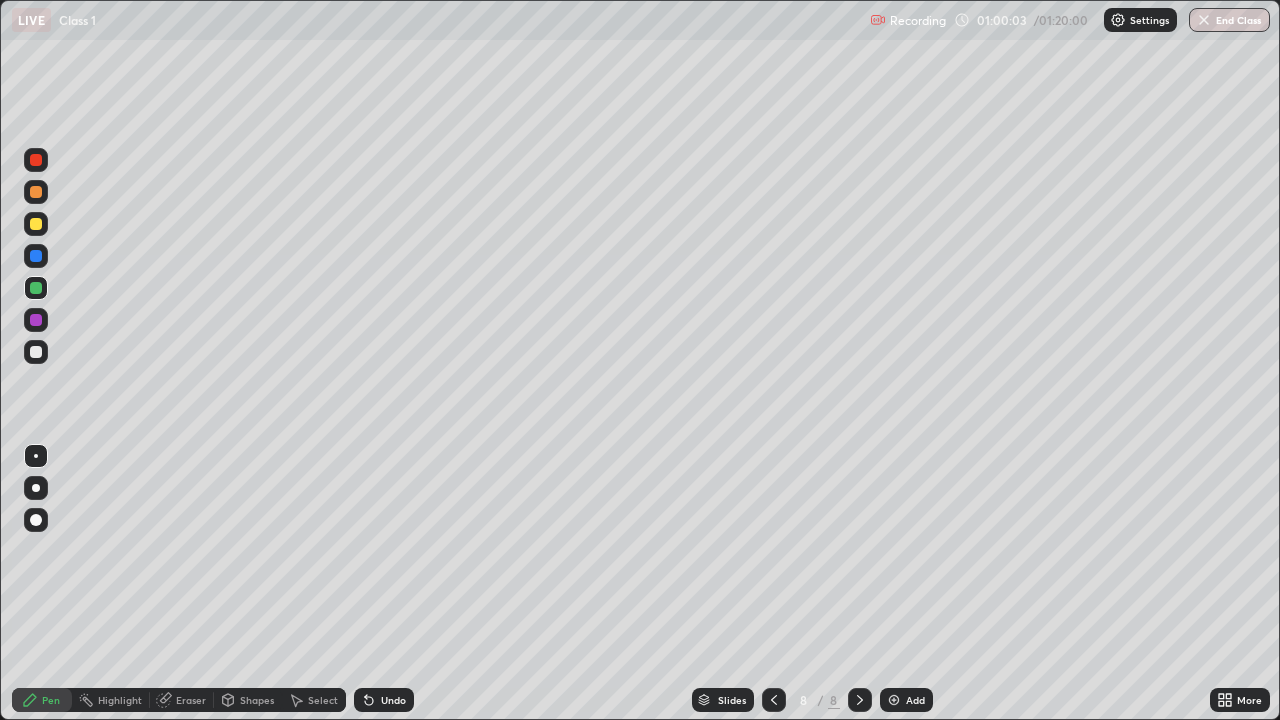click at bounding box center (36, 320) 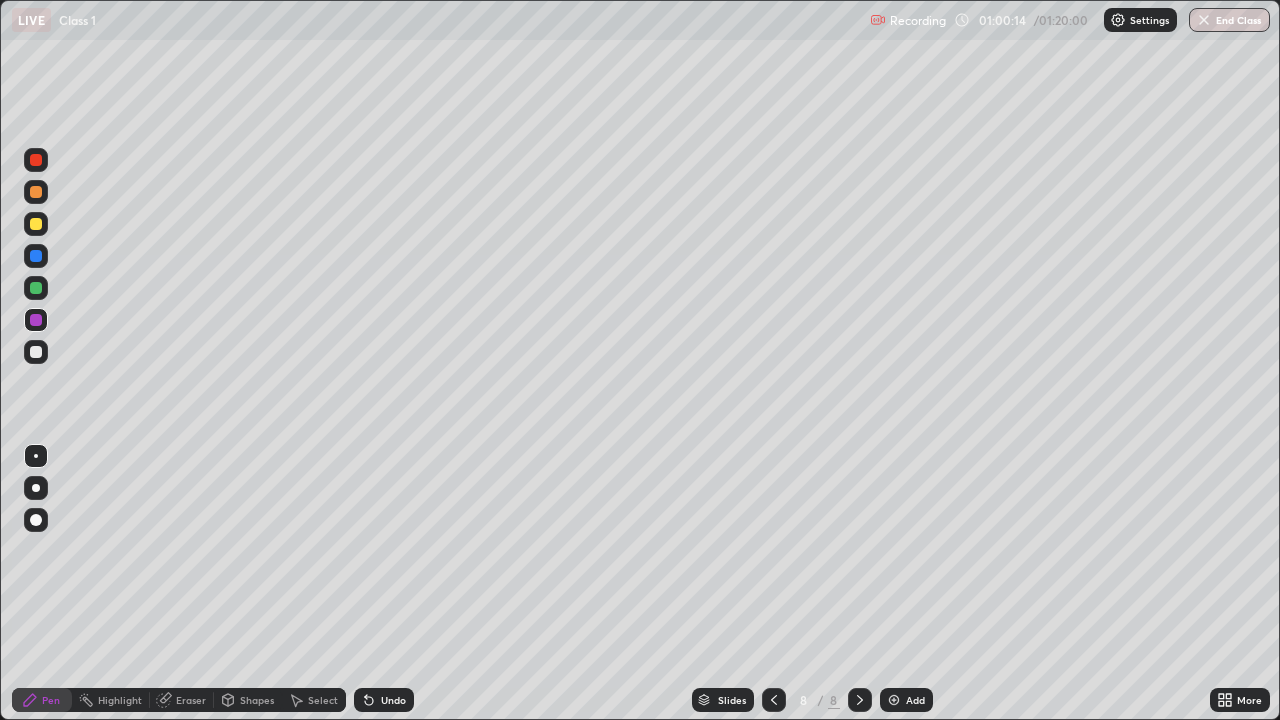 click at bounding box center (36, 352) 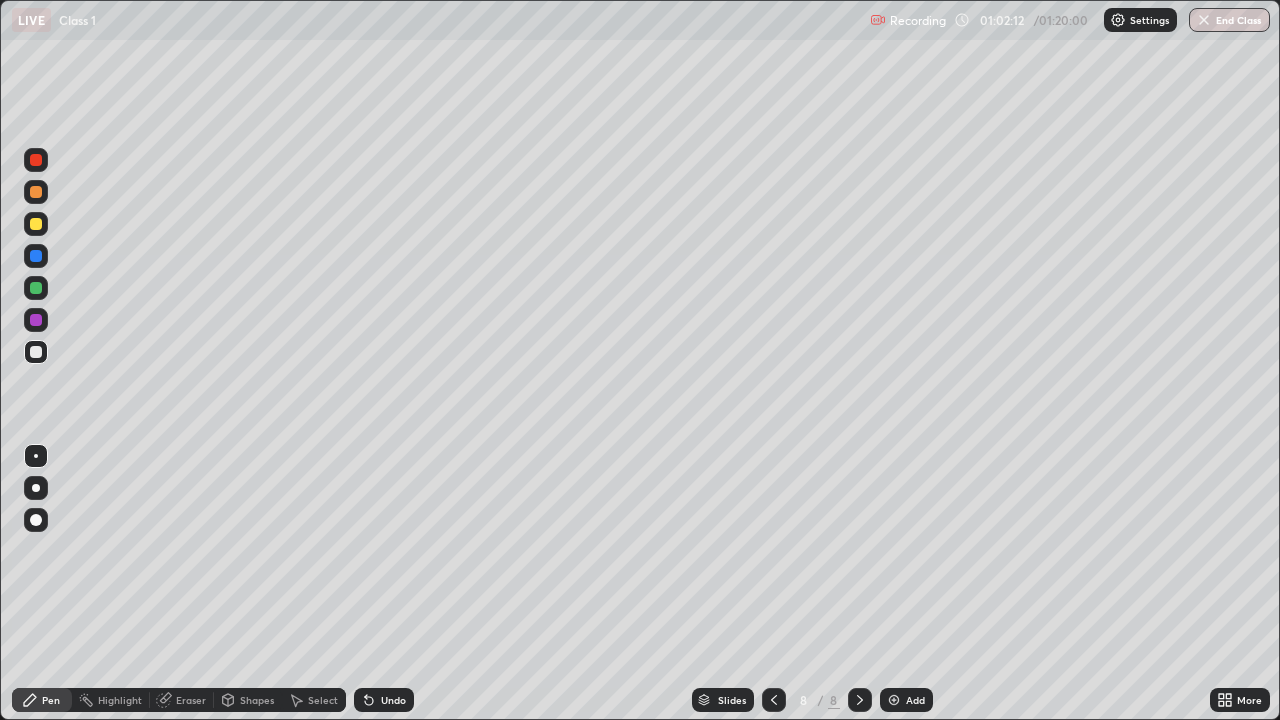 click on "Add" at bounding box center [915, 700] 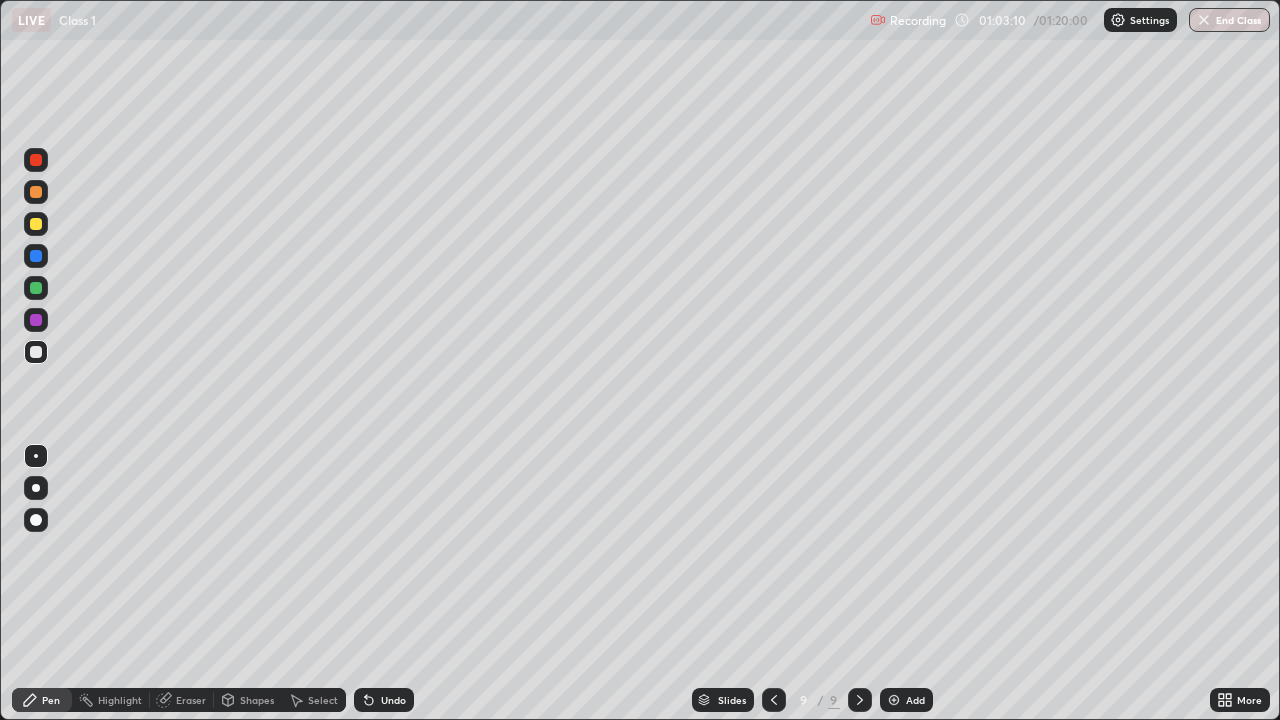 click at bounding box center [36, 224] 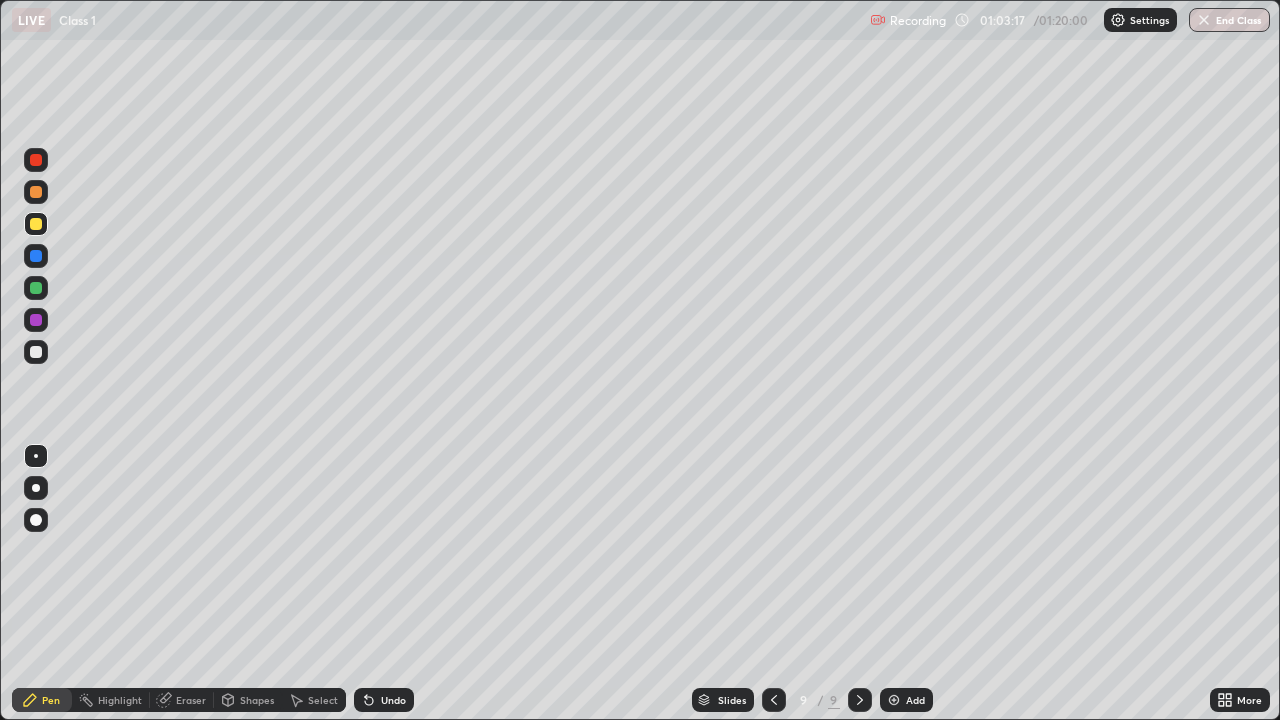 click on "Pen" at bounding box center (51, 700) 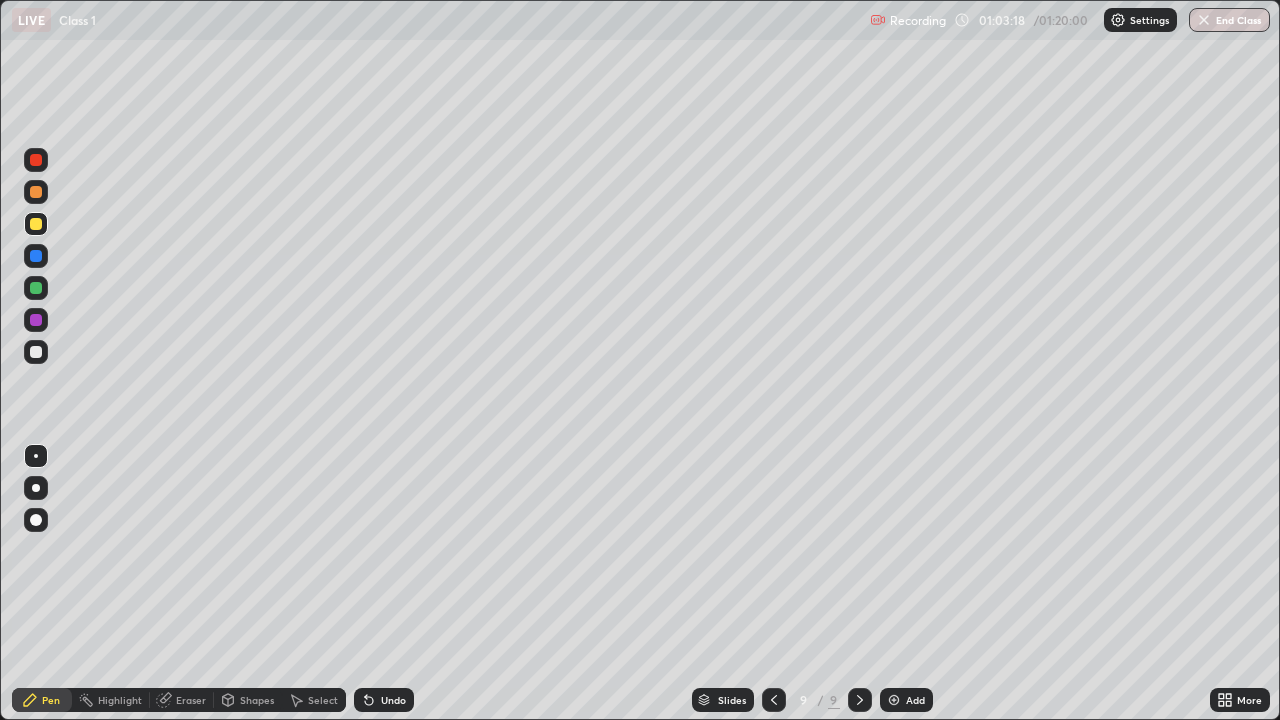 click at bounding box center [36, 488] 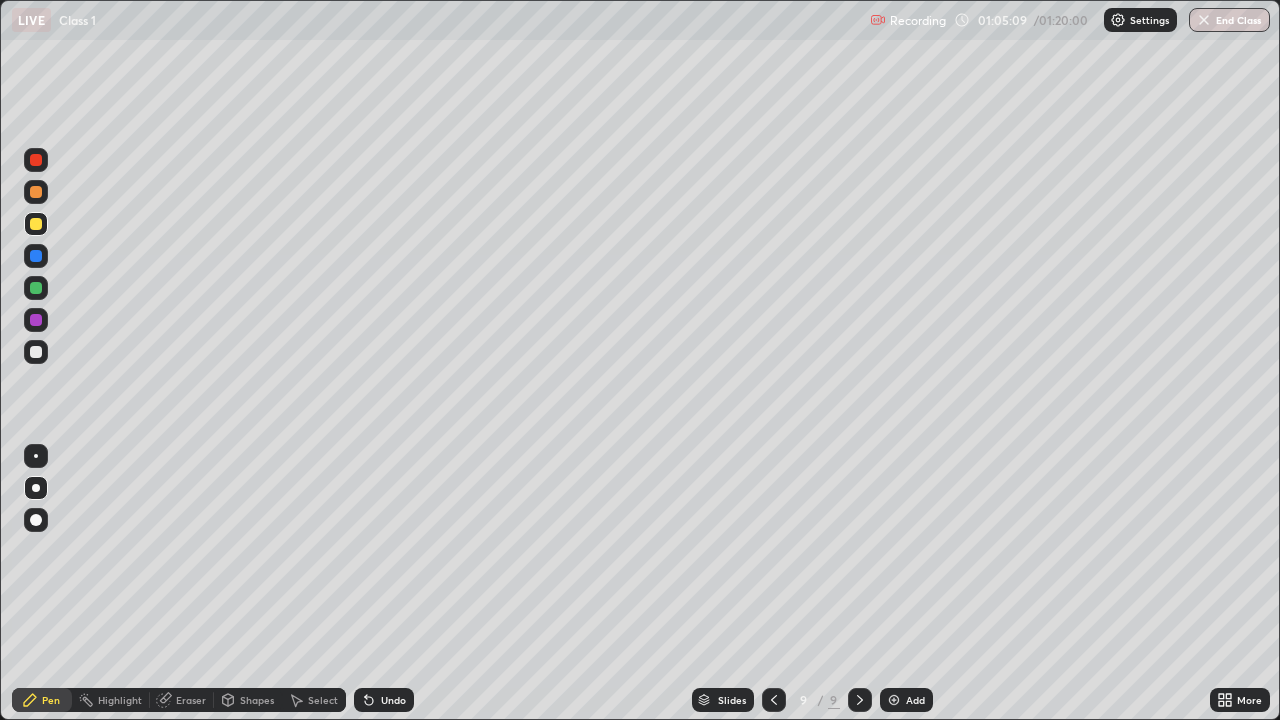 click at bounding box center [36, 288] 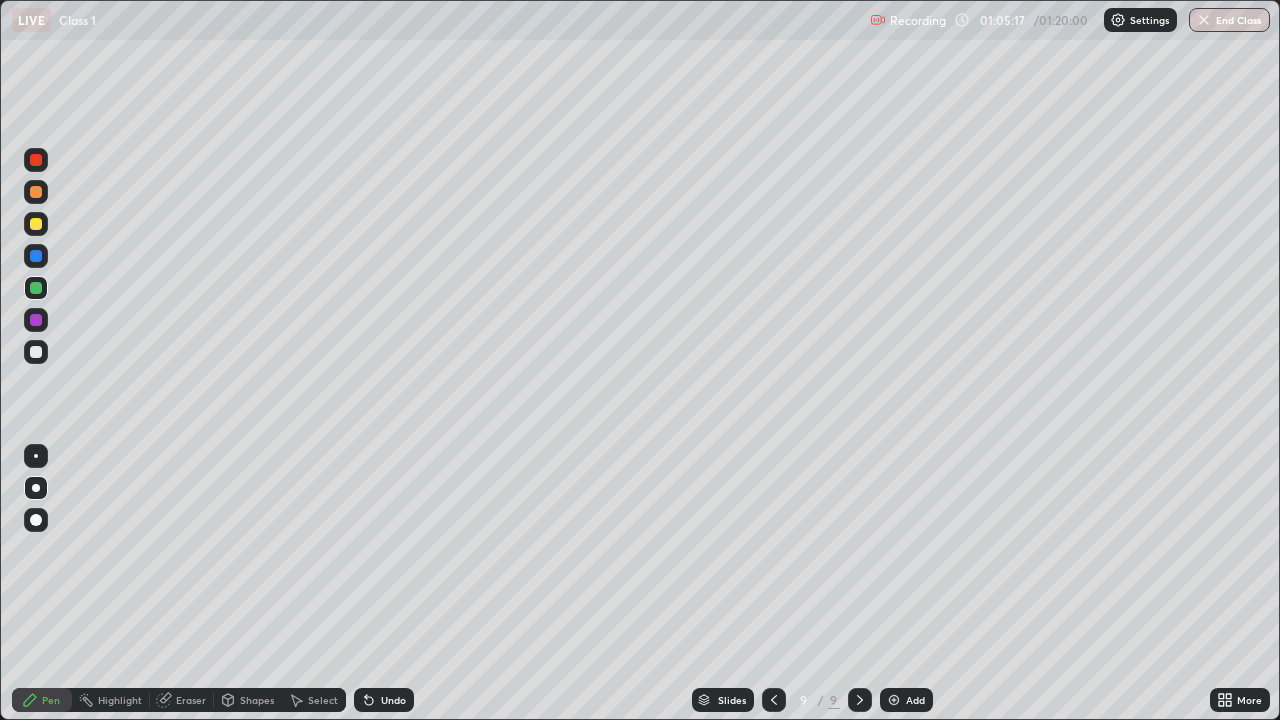 click at bounding box center (36, 320) 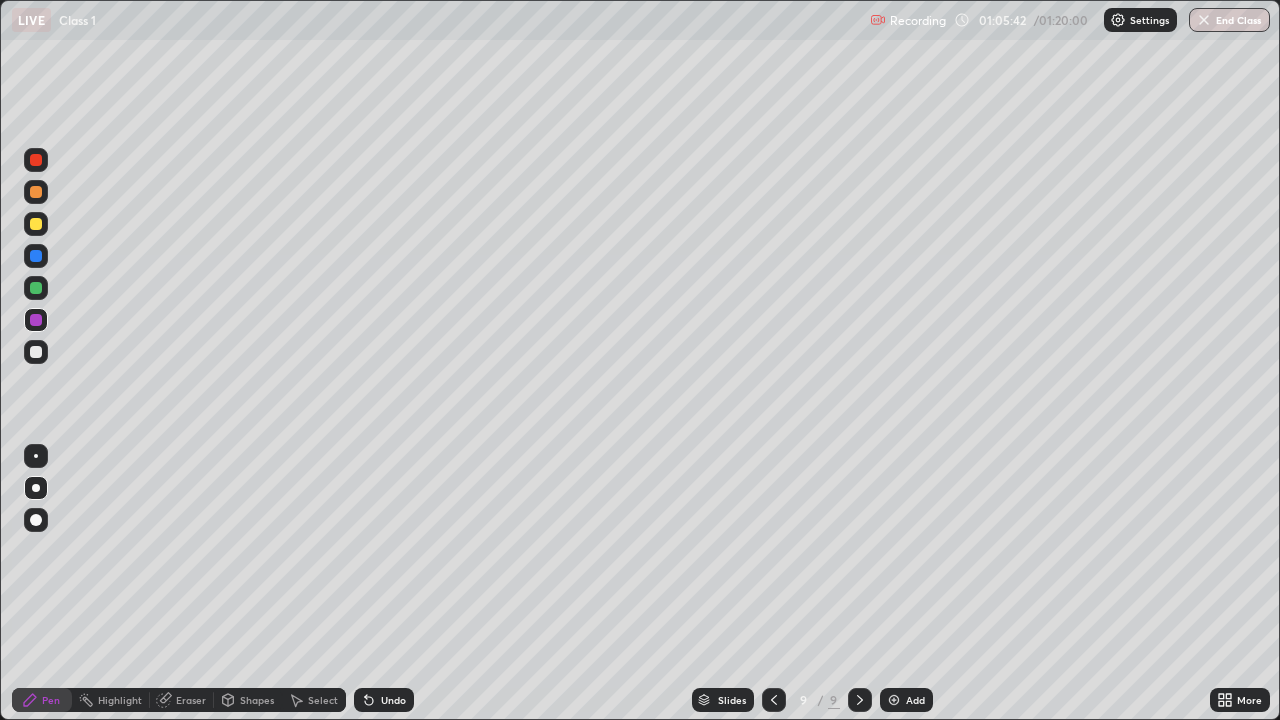 click at bounding box center (36, 192) 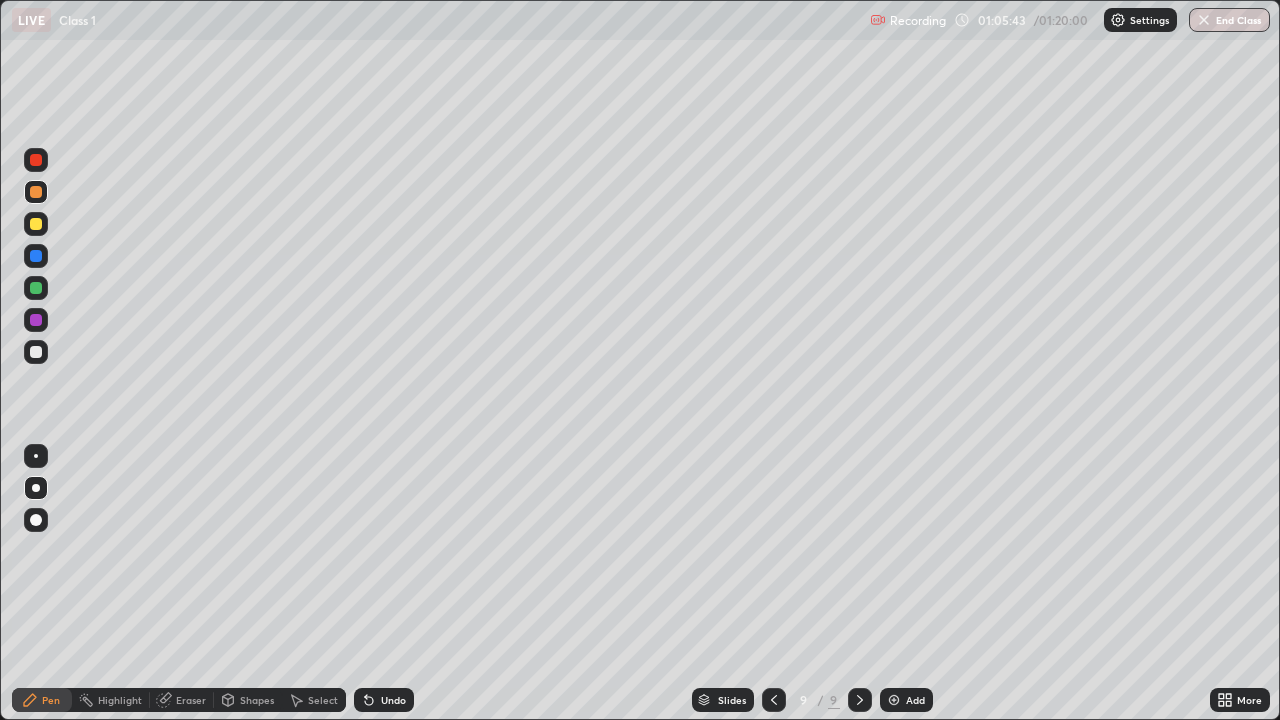 click at bounding box center (36, 192) 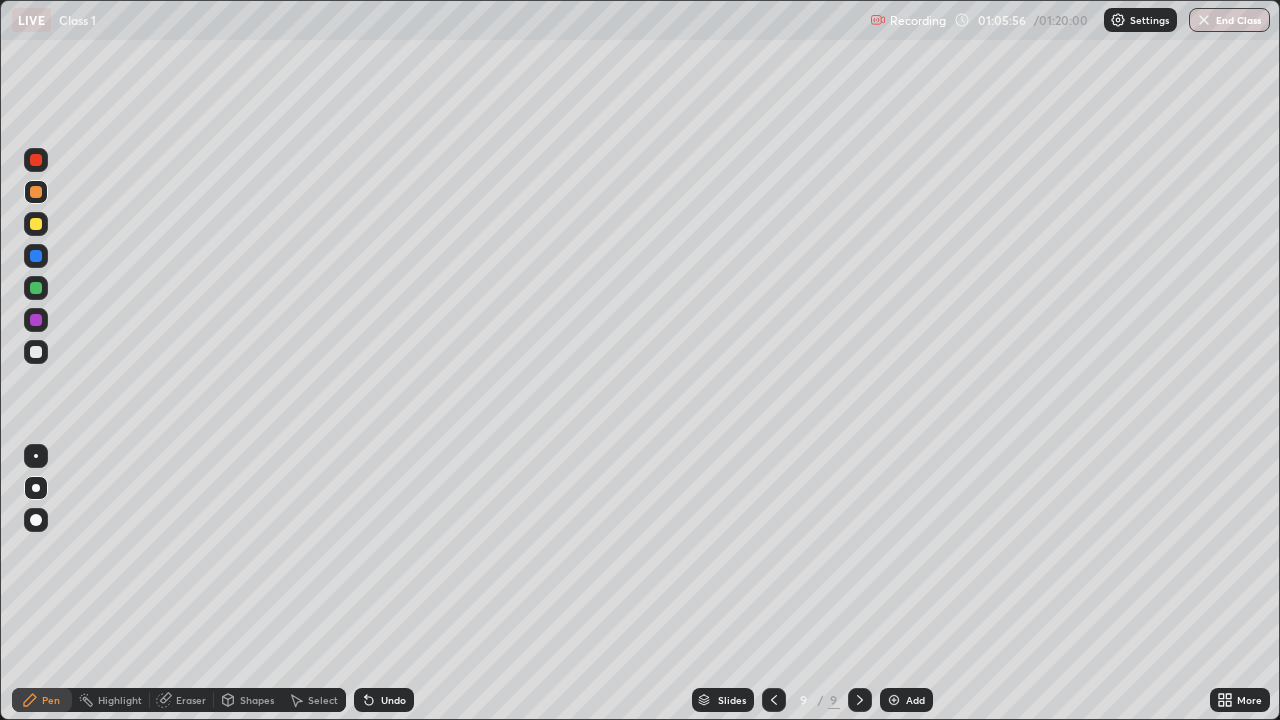 click at bounding box center [36, 224] 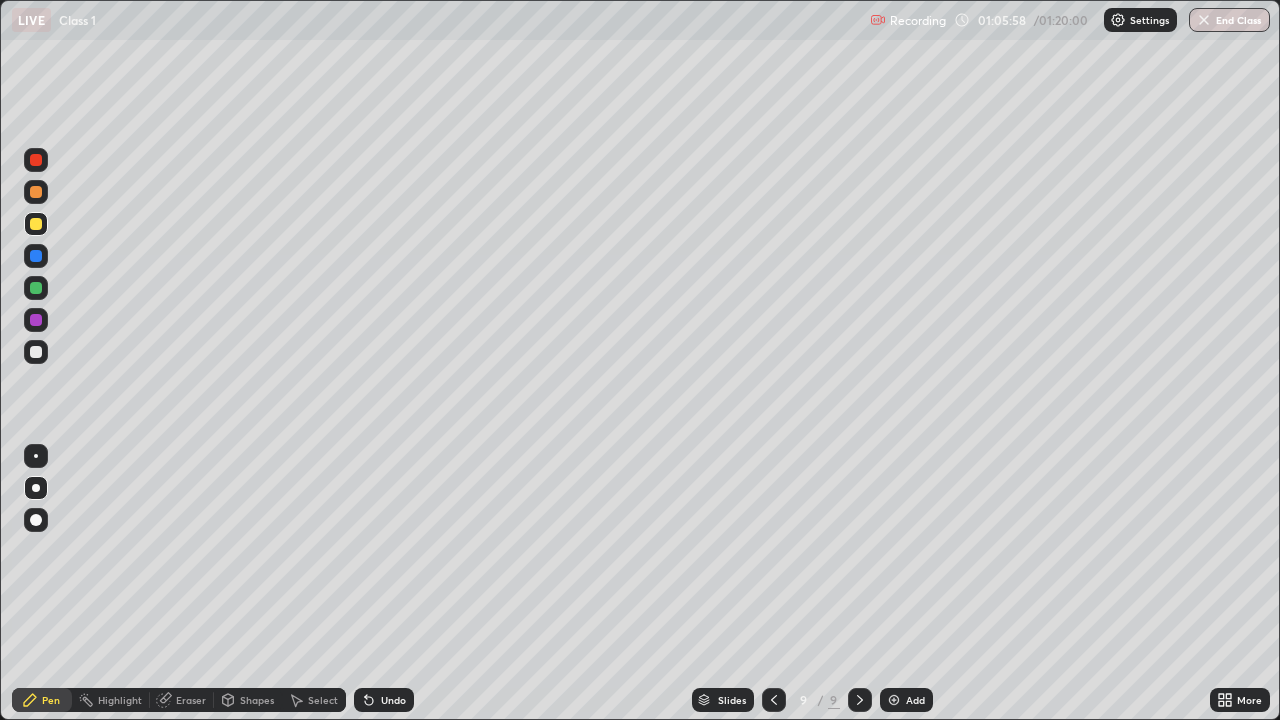 click on "Undo" at bounding box center (393, 700) 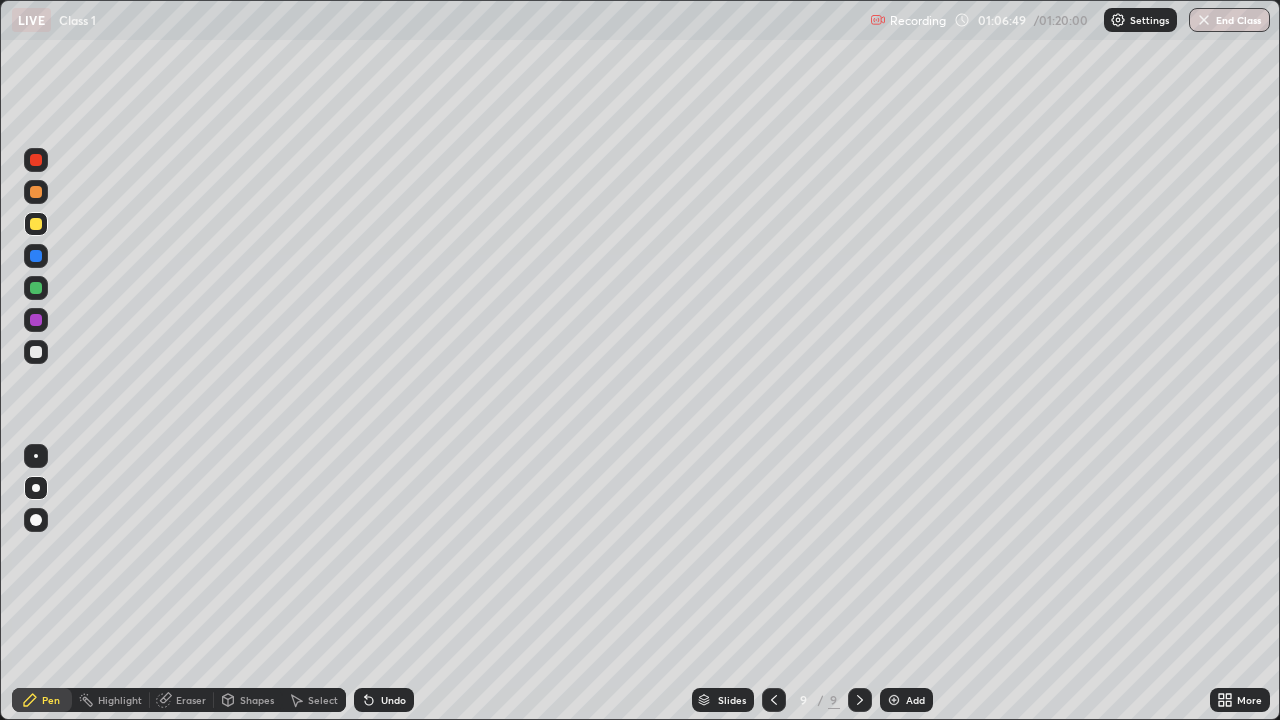 click at bounding box center [36, 224] 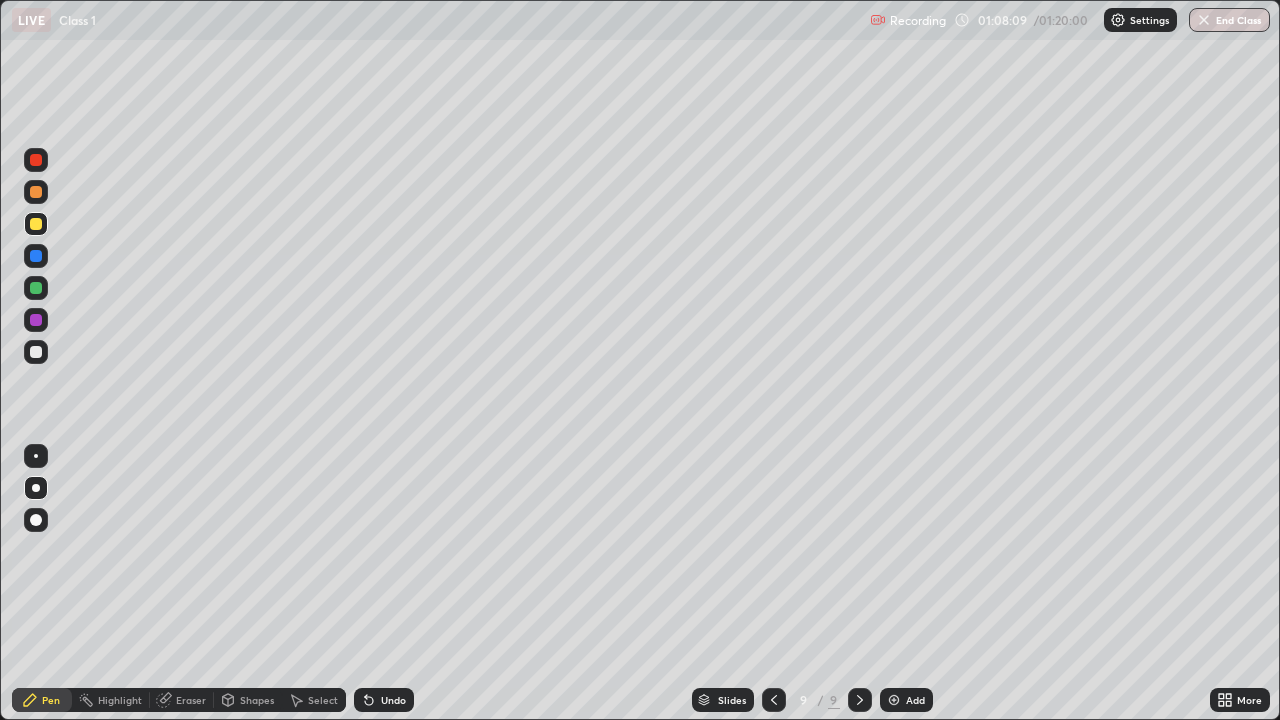 click on "Undo" at bounding box center (393, 700) 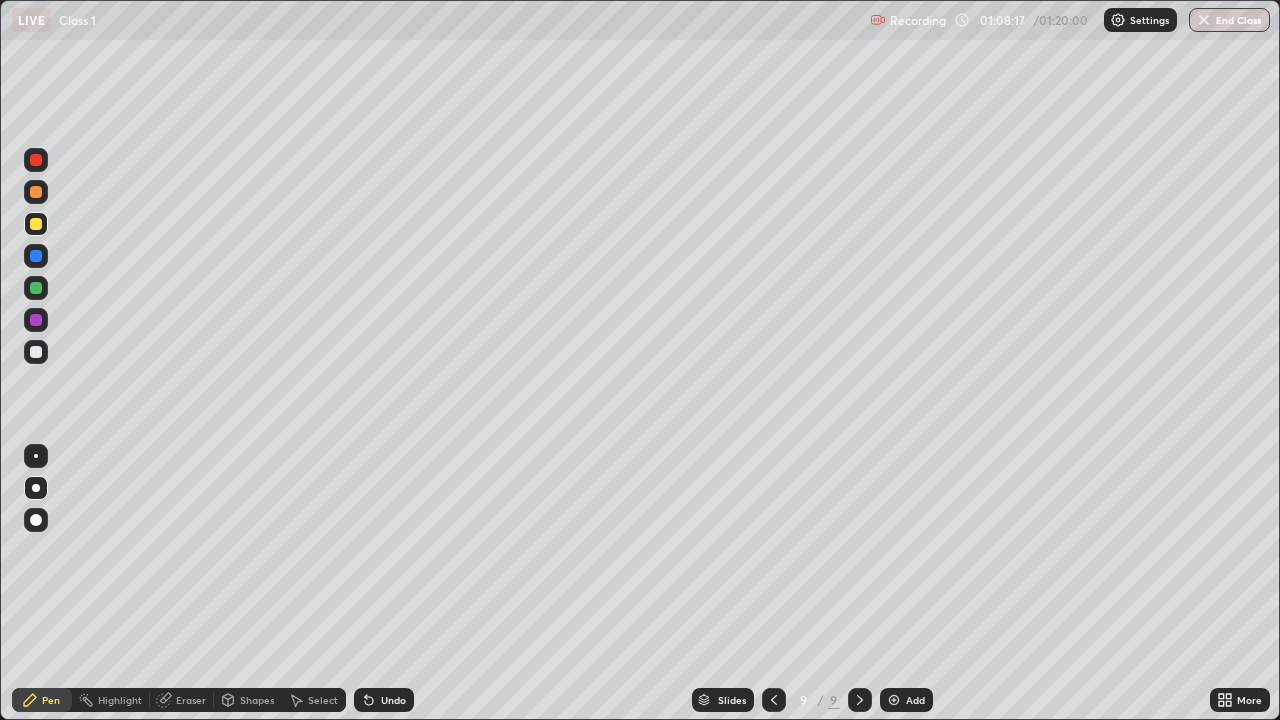 click on "Undo" at bounding box center [384, 700] 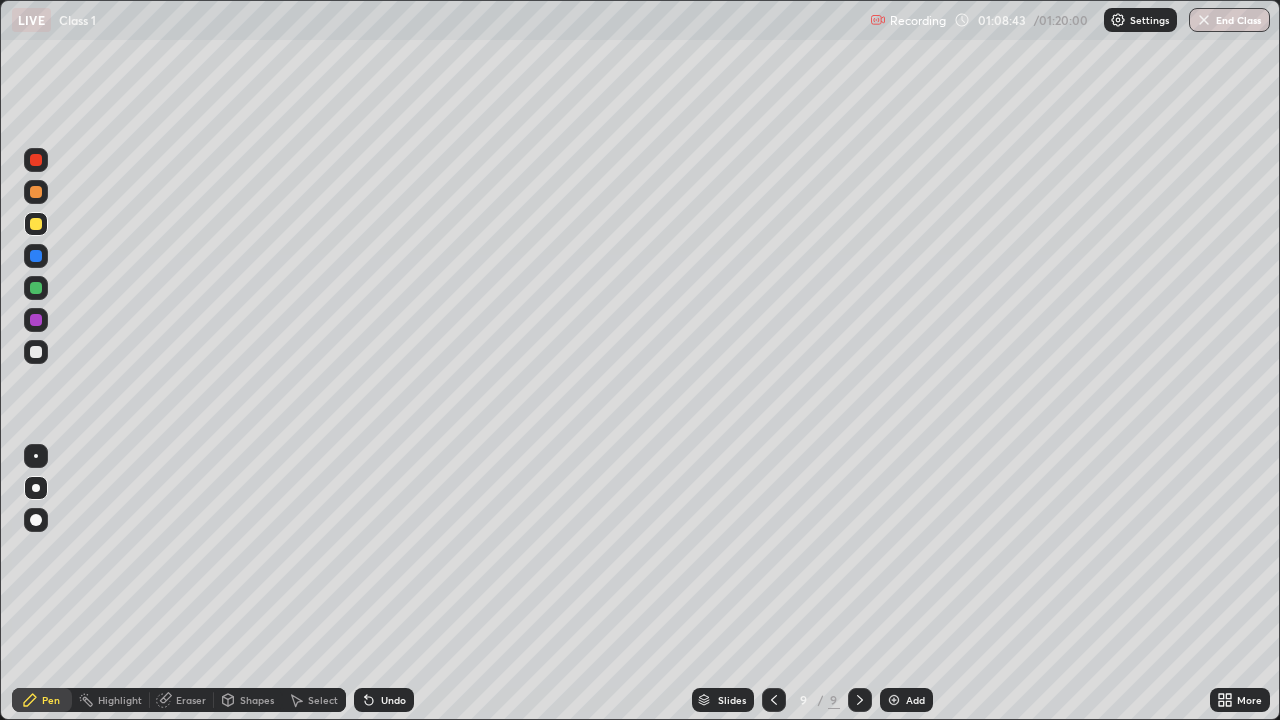 click on "More" at bounding box center [1249, 700] 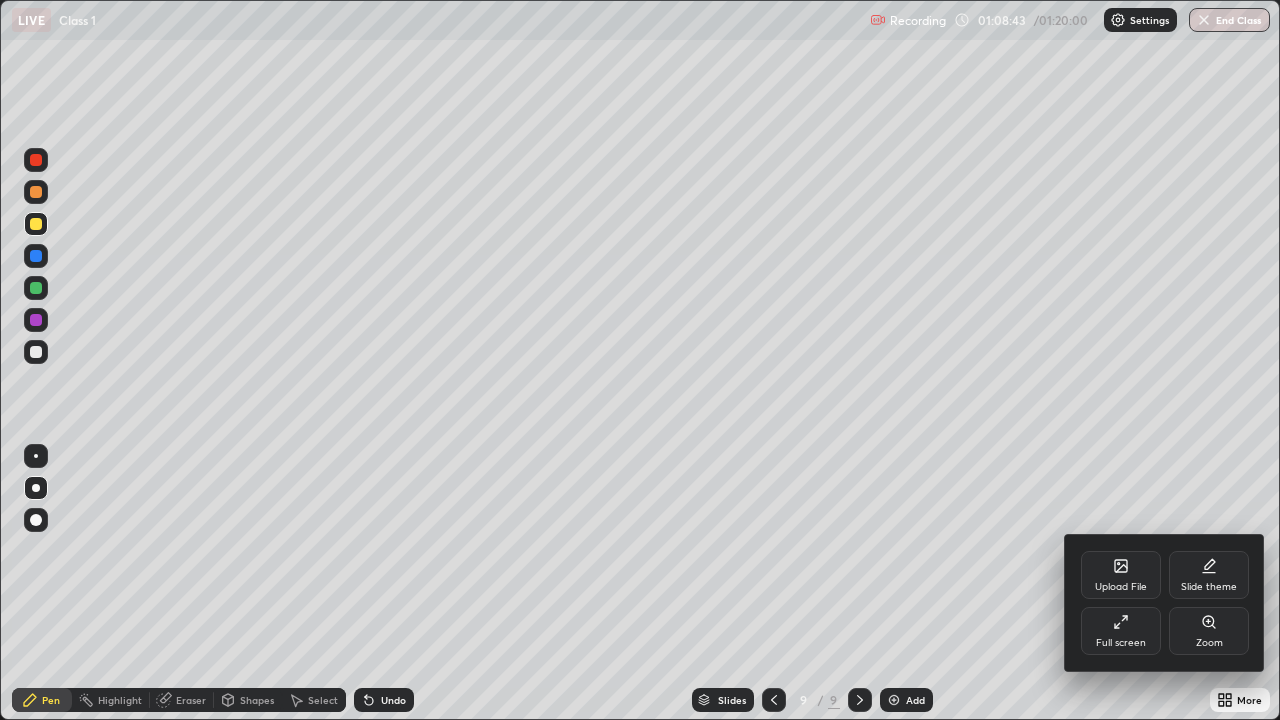click at bounding box center (640, 360) 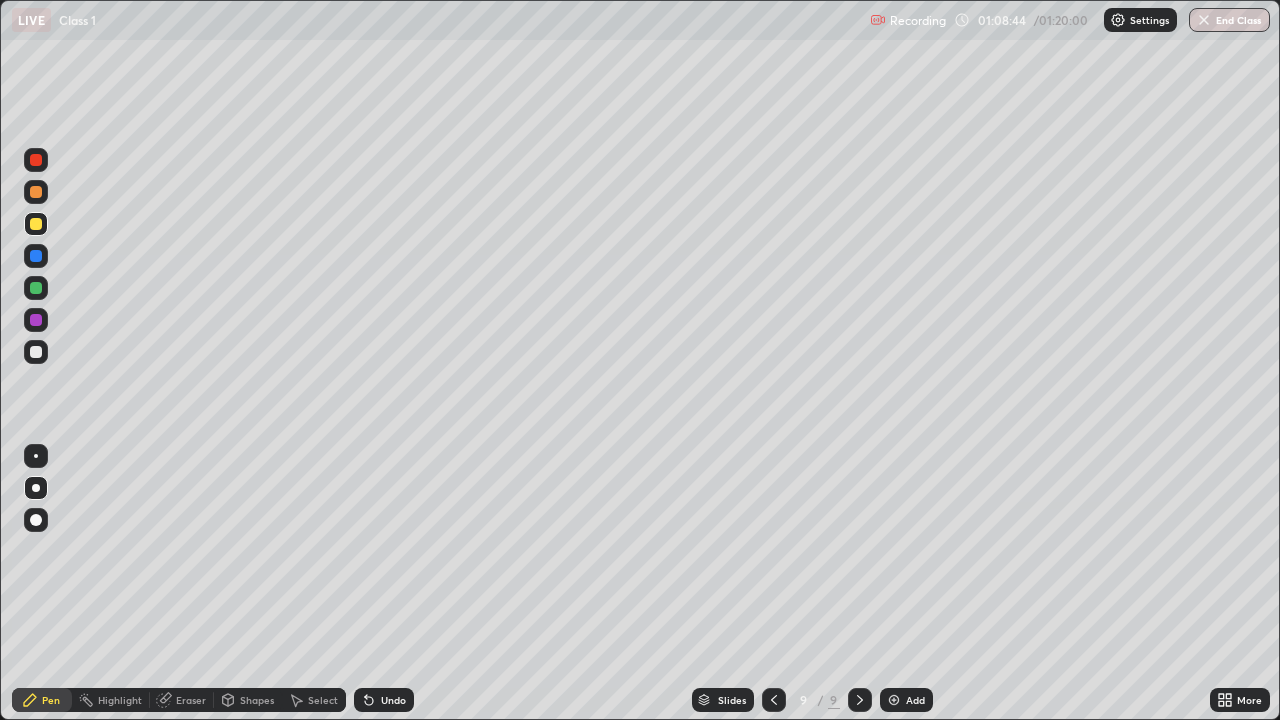click 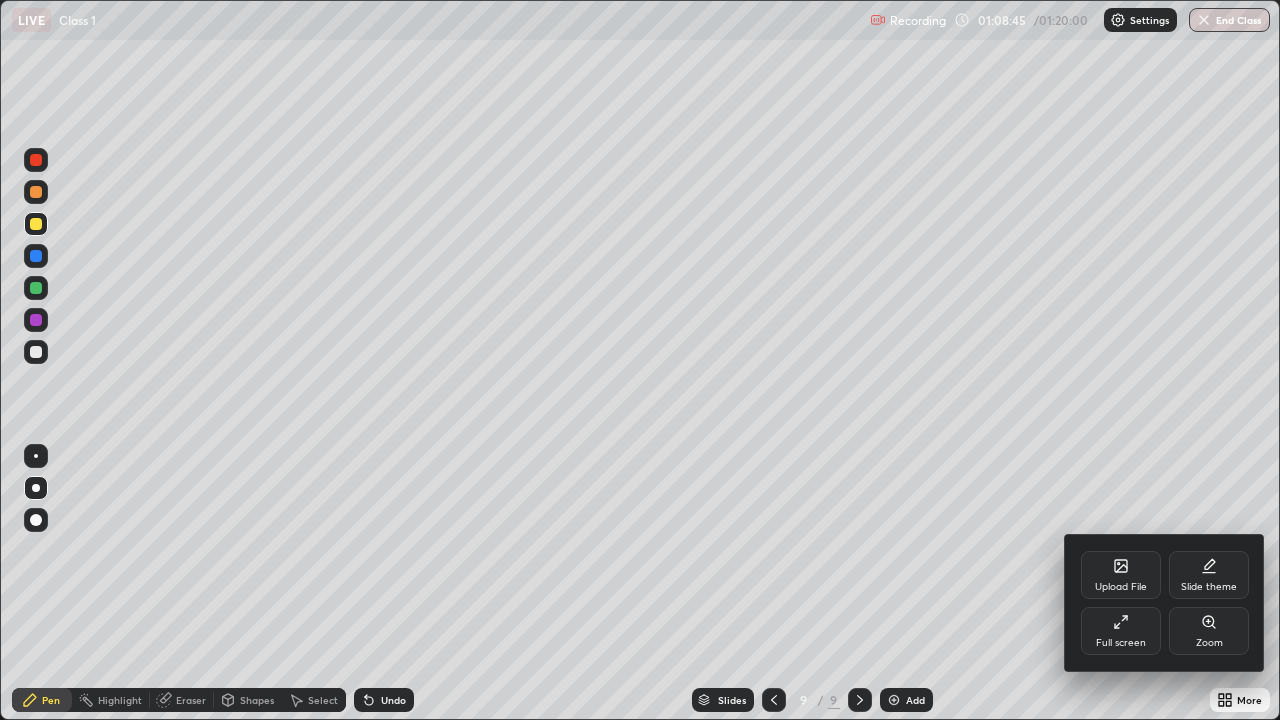 click on "Full screen" at bounding box center [1121, 631] 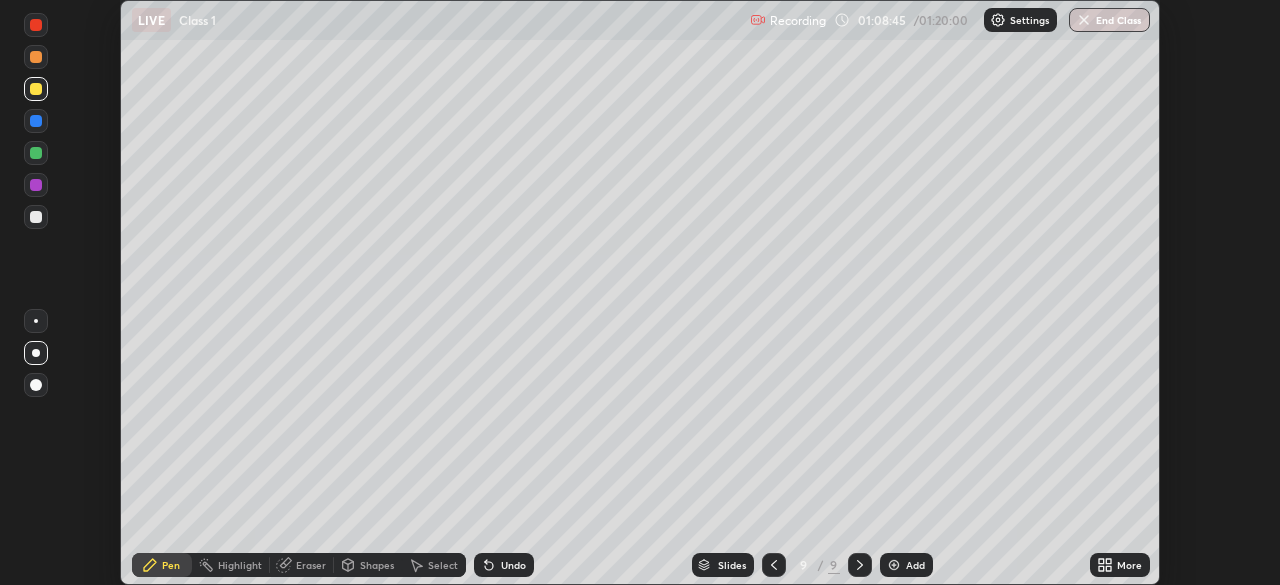 scroll, scrollTop: 585, scrollLeft: 1280, axis: both 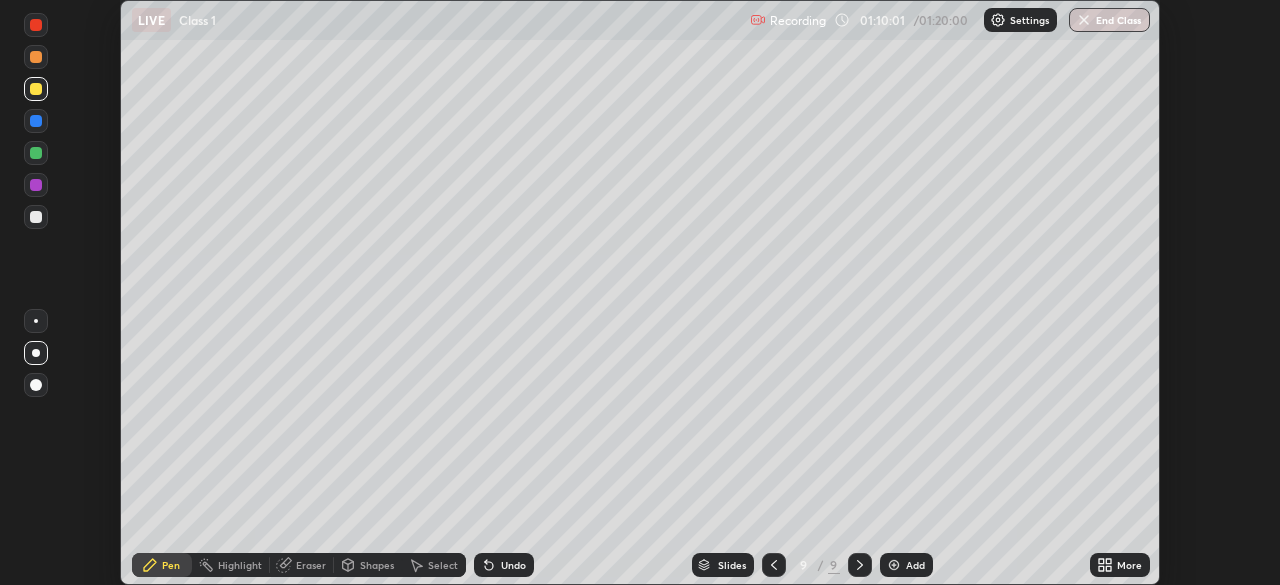 click on "End Class" at bounding box center (1109, 20) 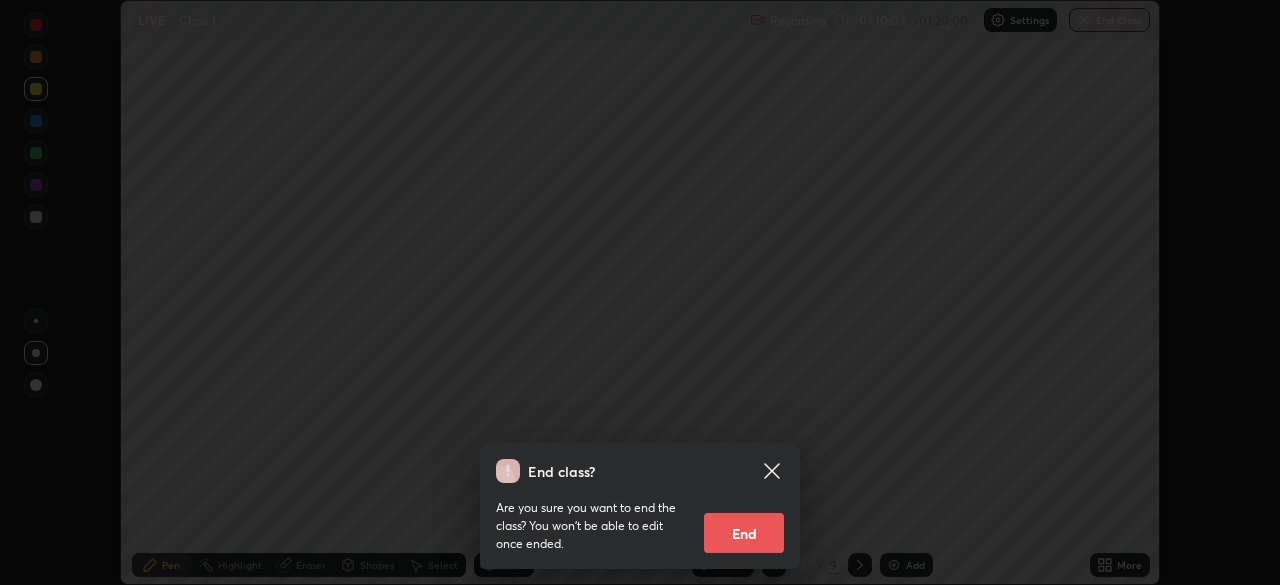 click on "End" at bounding box center (744, 533) 